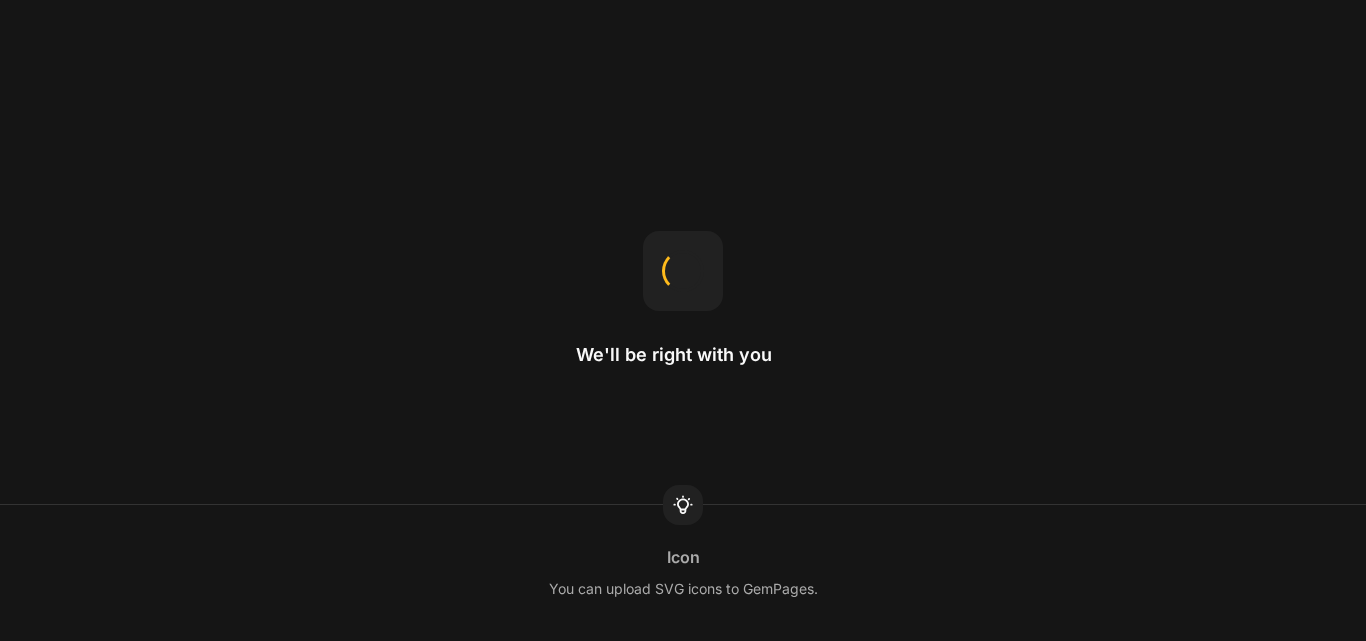 scroll, scrollTop: 0, scrollLeft: 0, axis: both 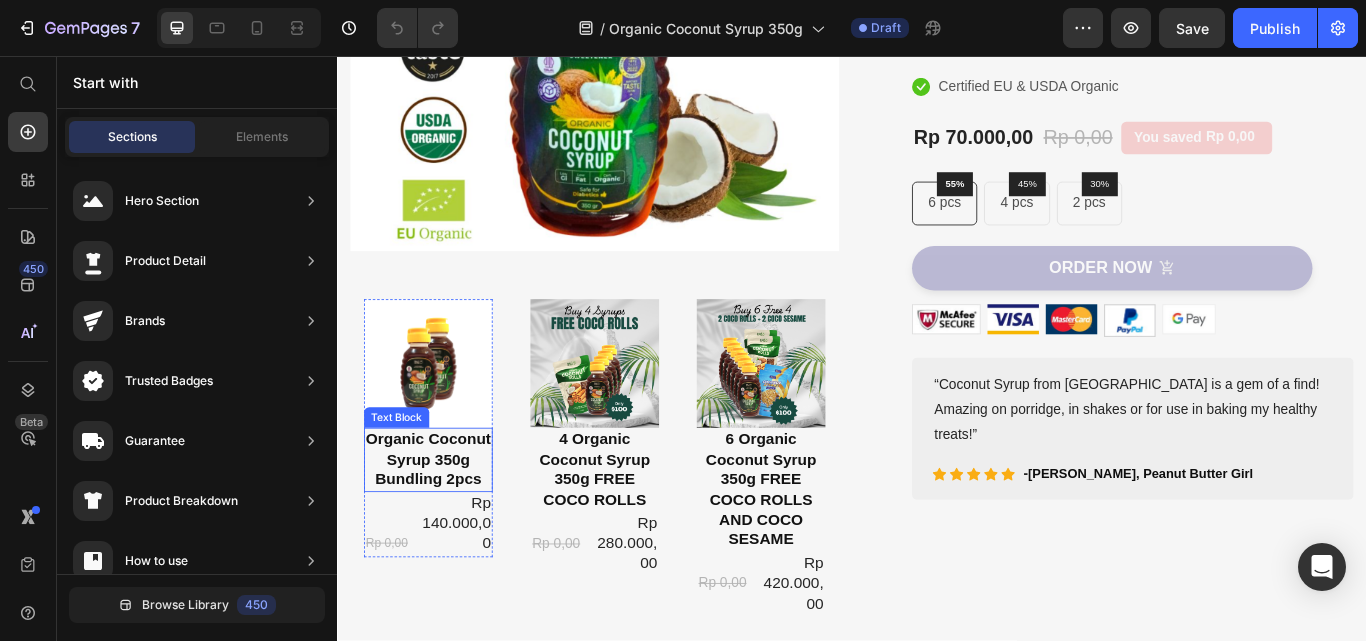 click on "Organic Coconut Syrup 350g Bundling 2pcs" at bounding box center (443, 527) 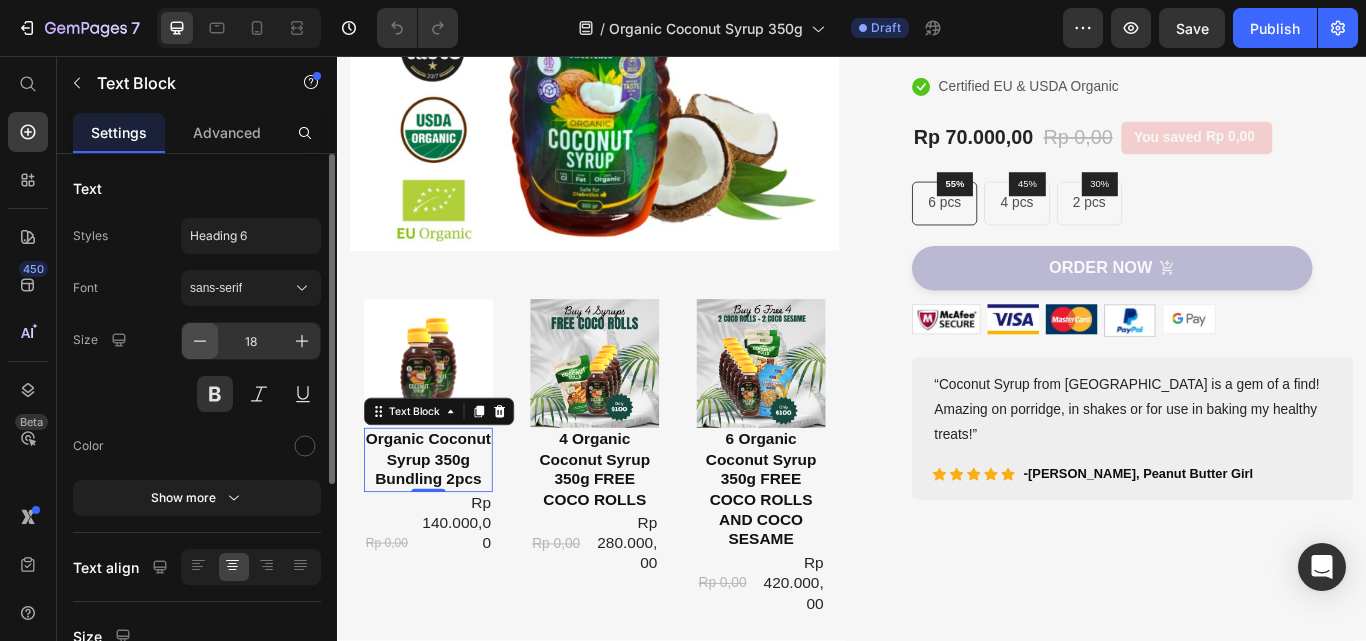 click 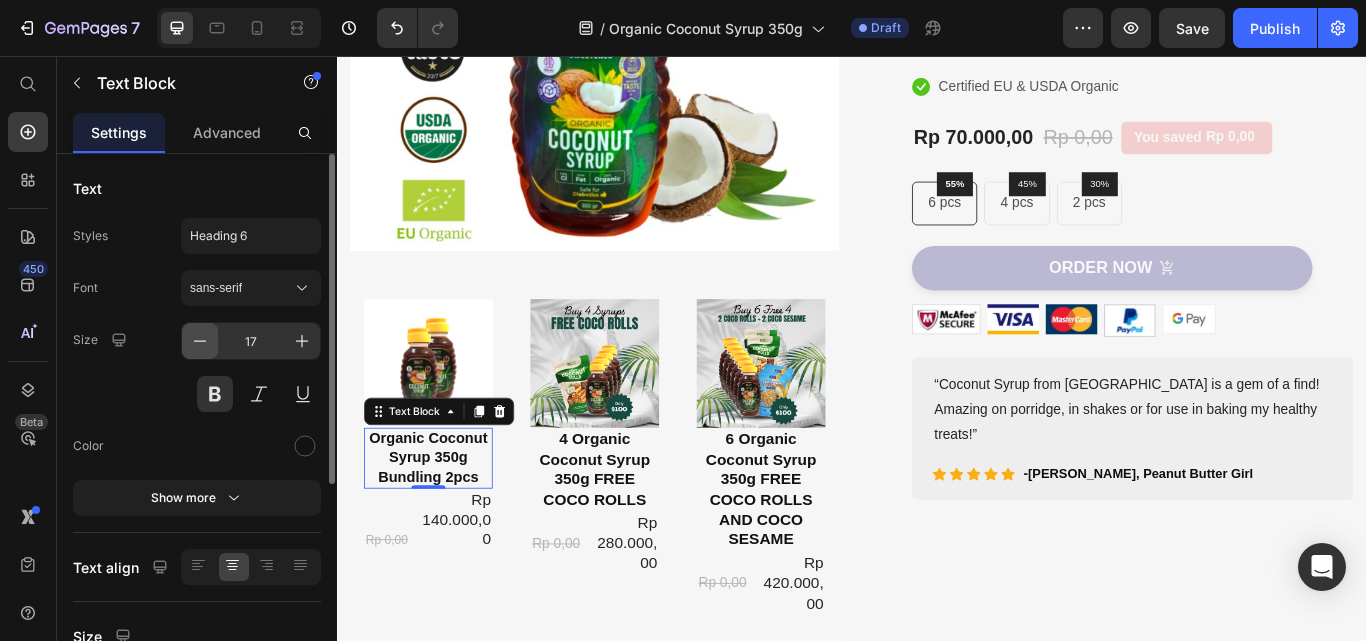 click 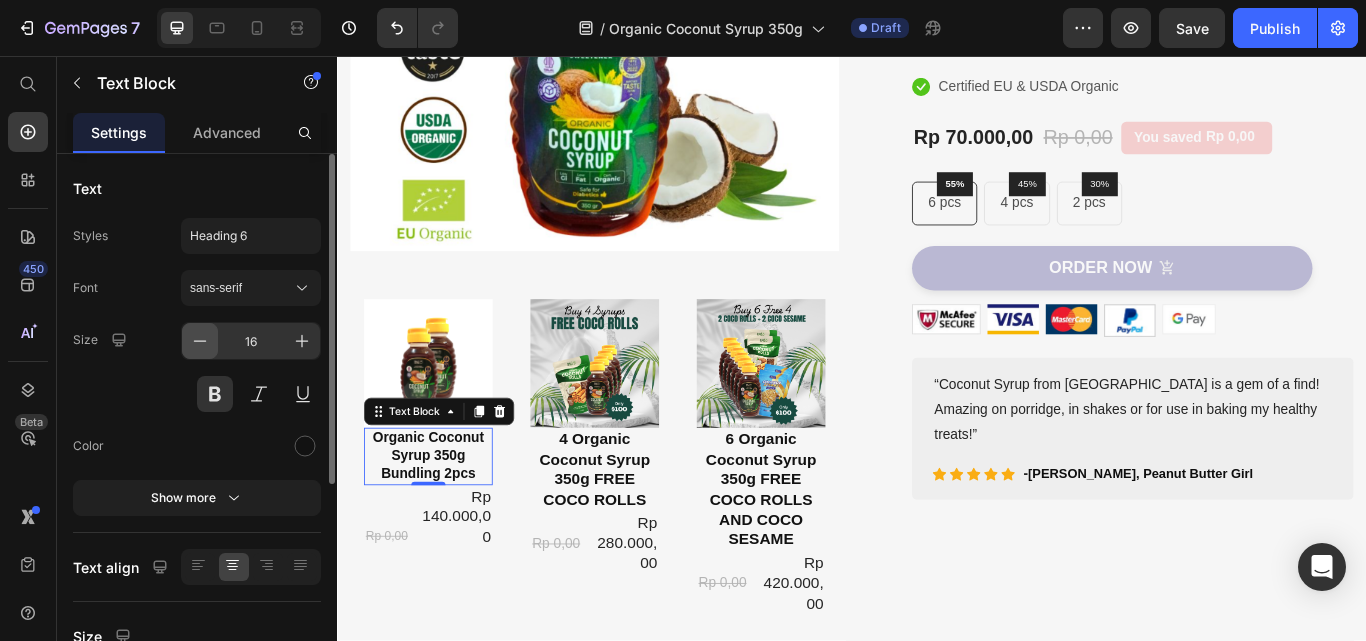 click 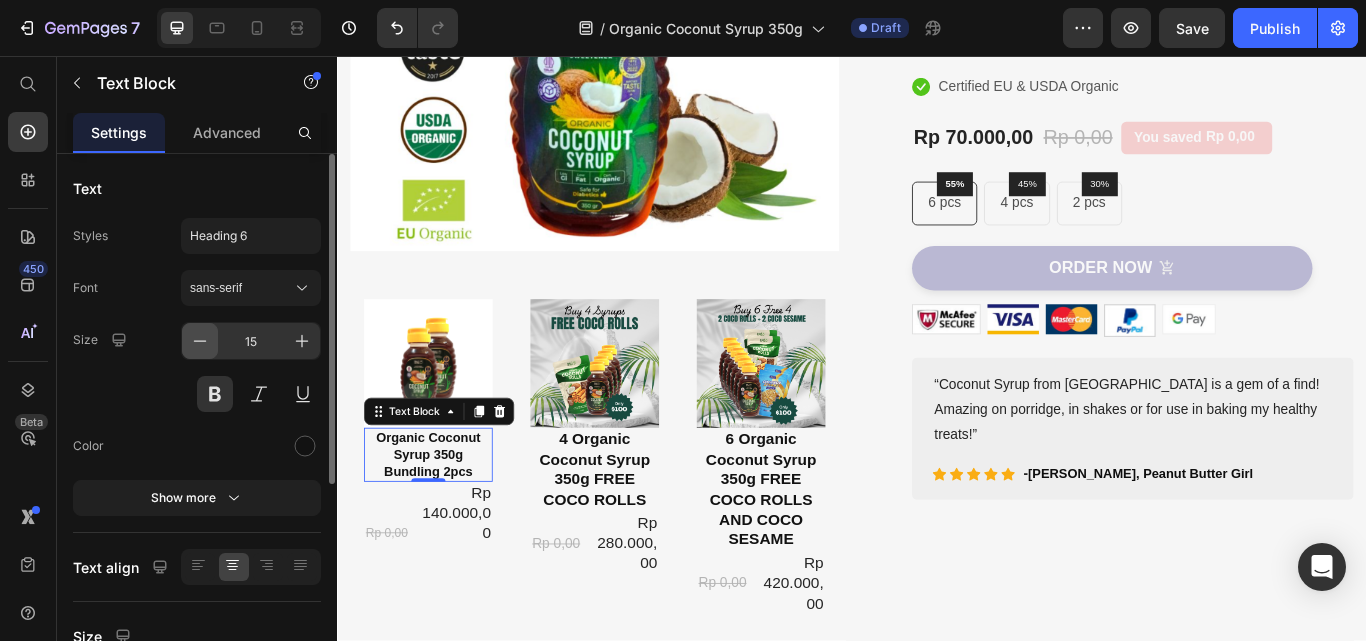 click 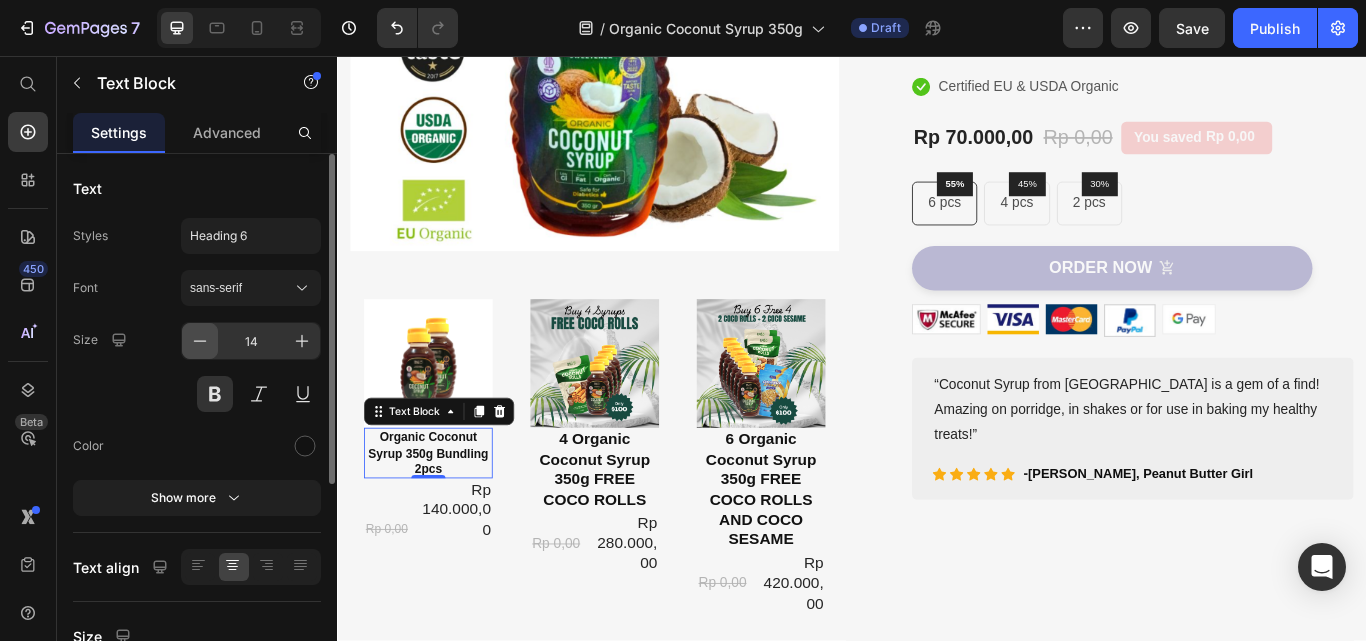 click 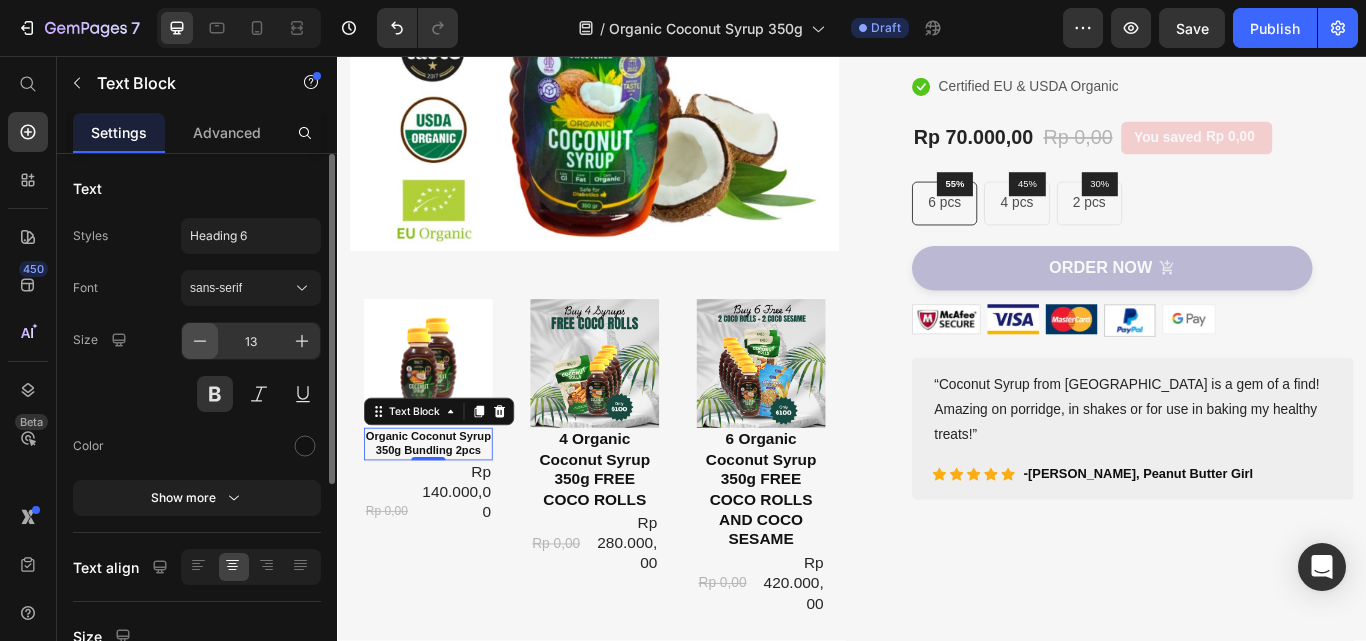 click 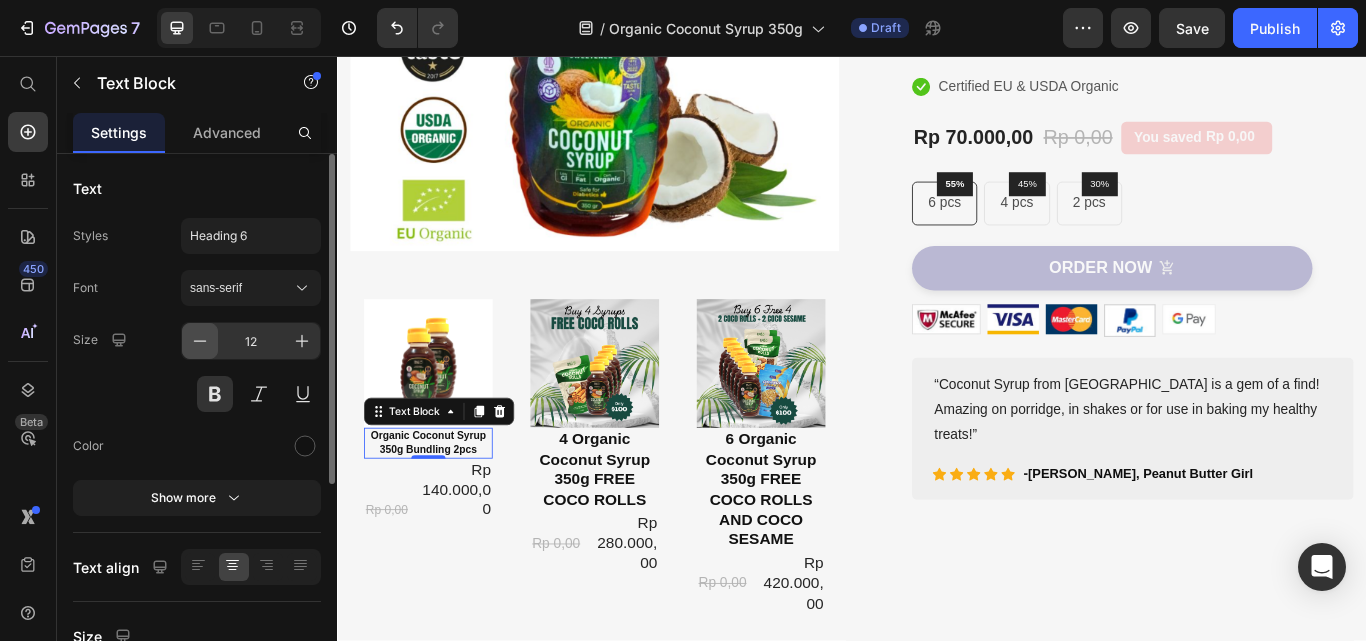 click 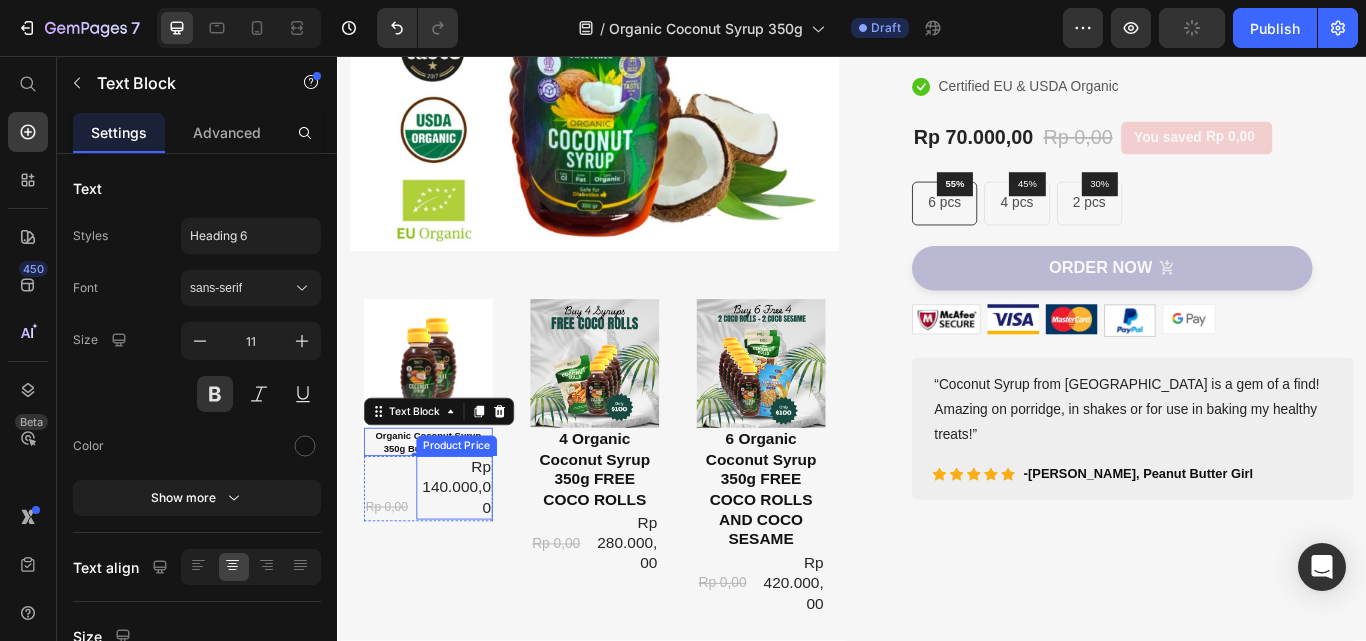 click on "Rp 140.000,00" at bounding box center [476, 559] 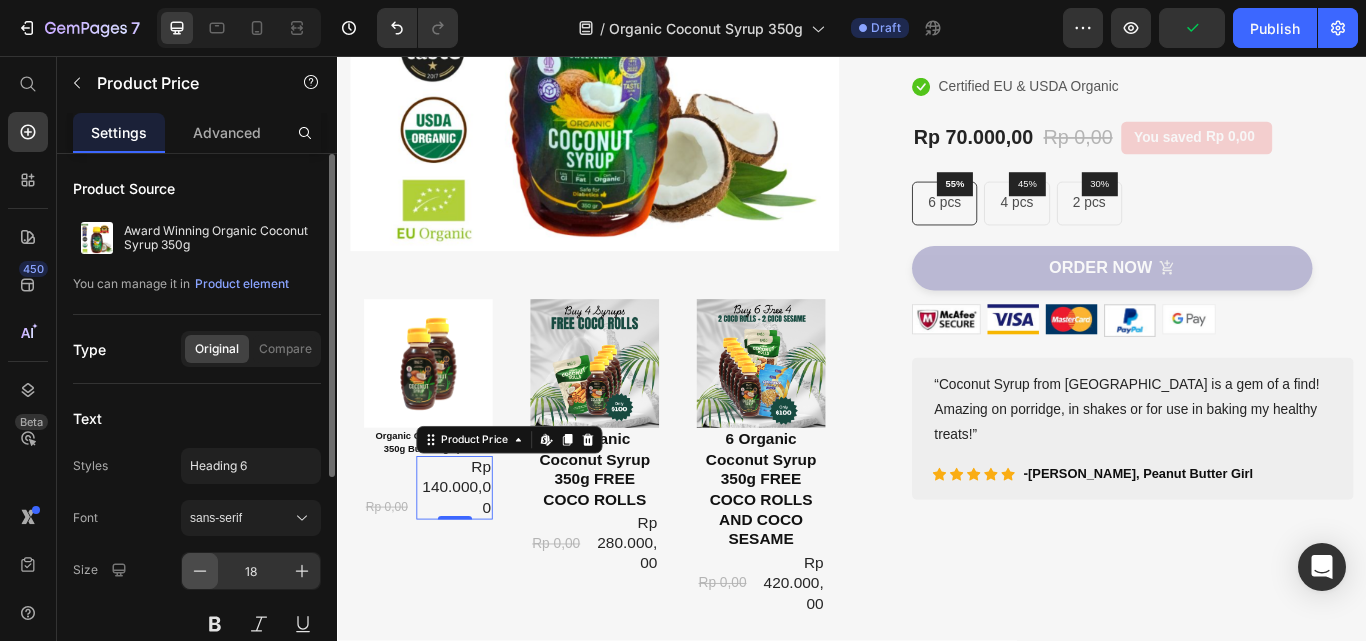 click 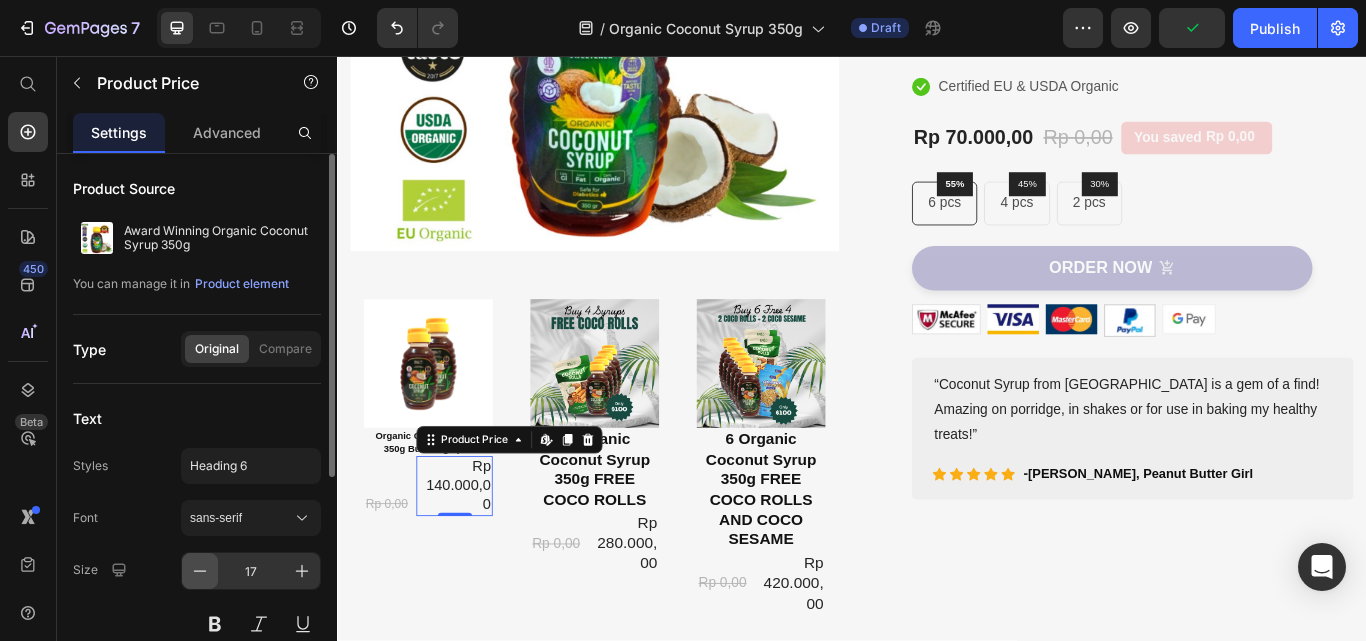 click 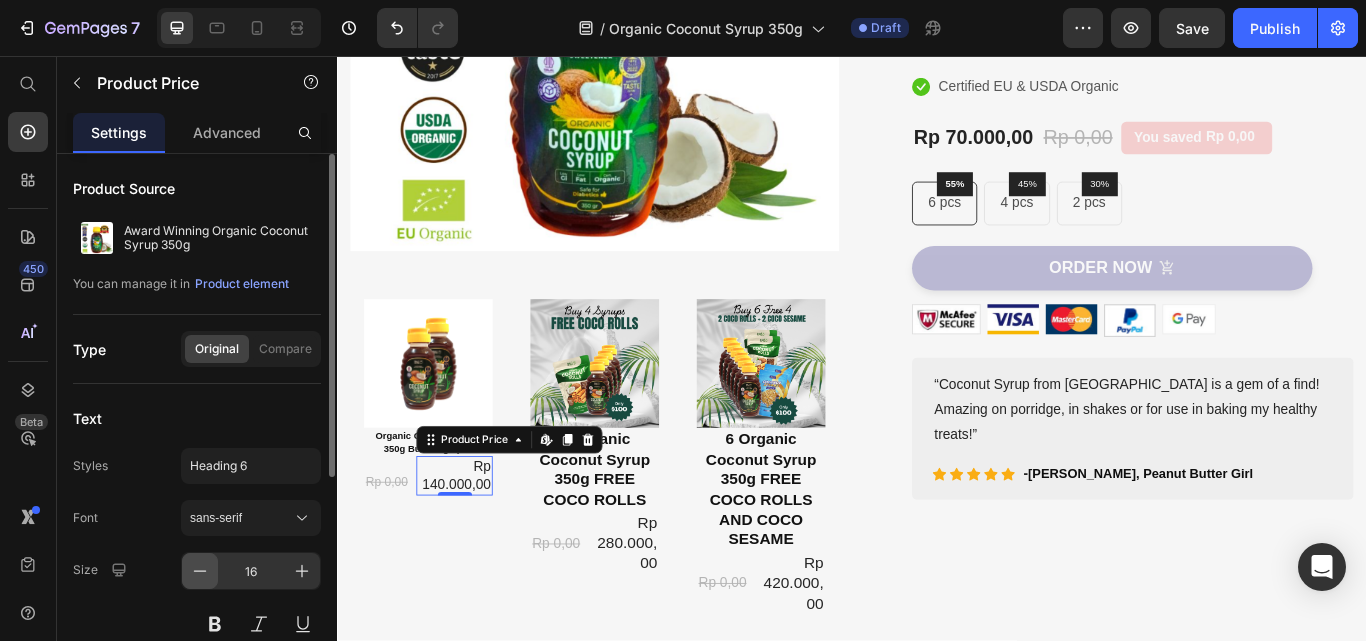 click 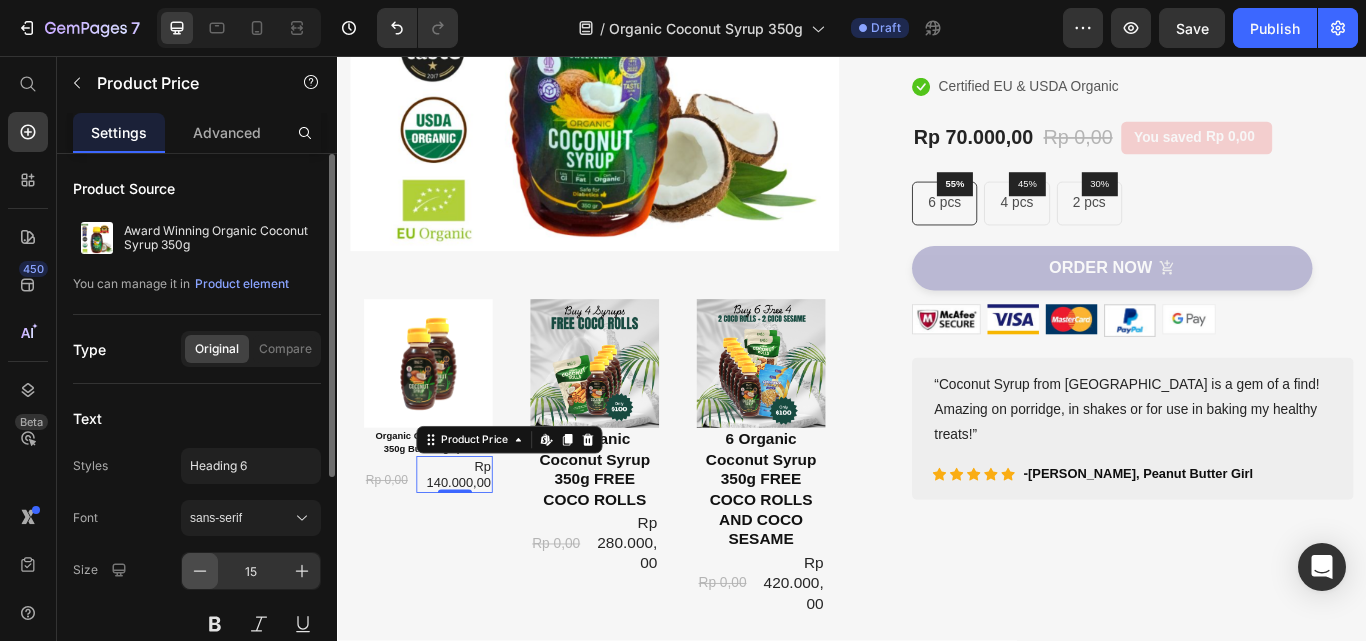 click 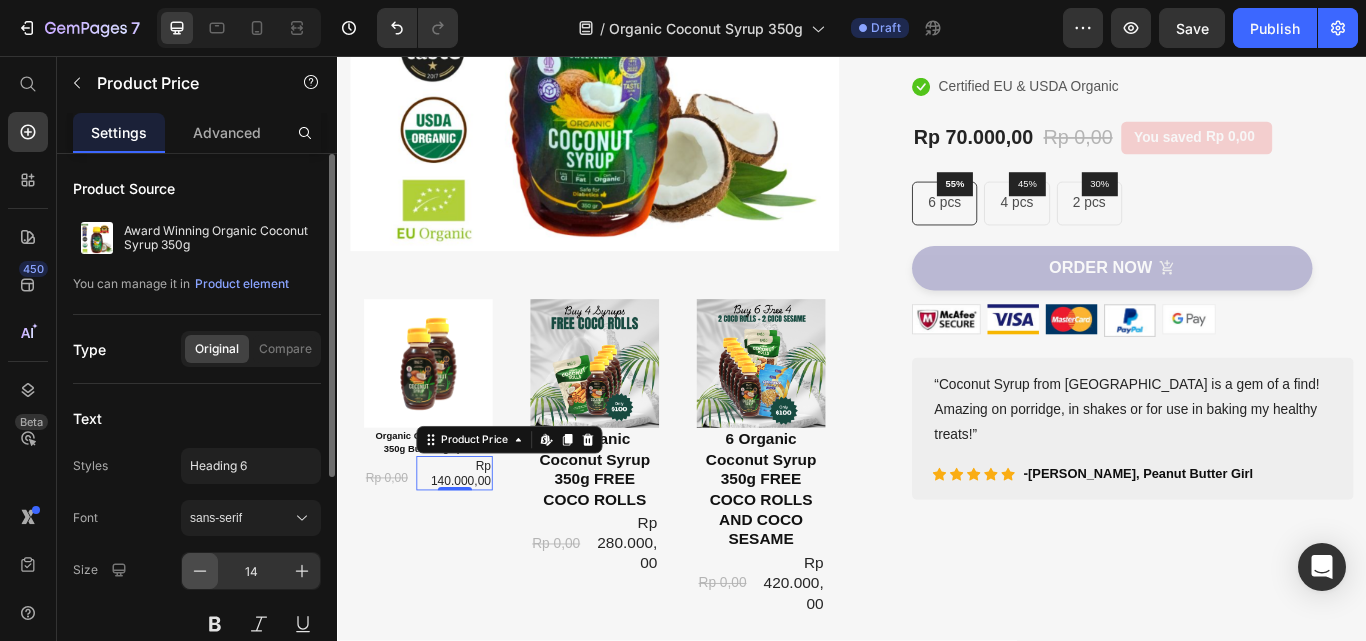click 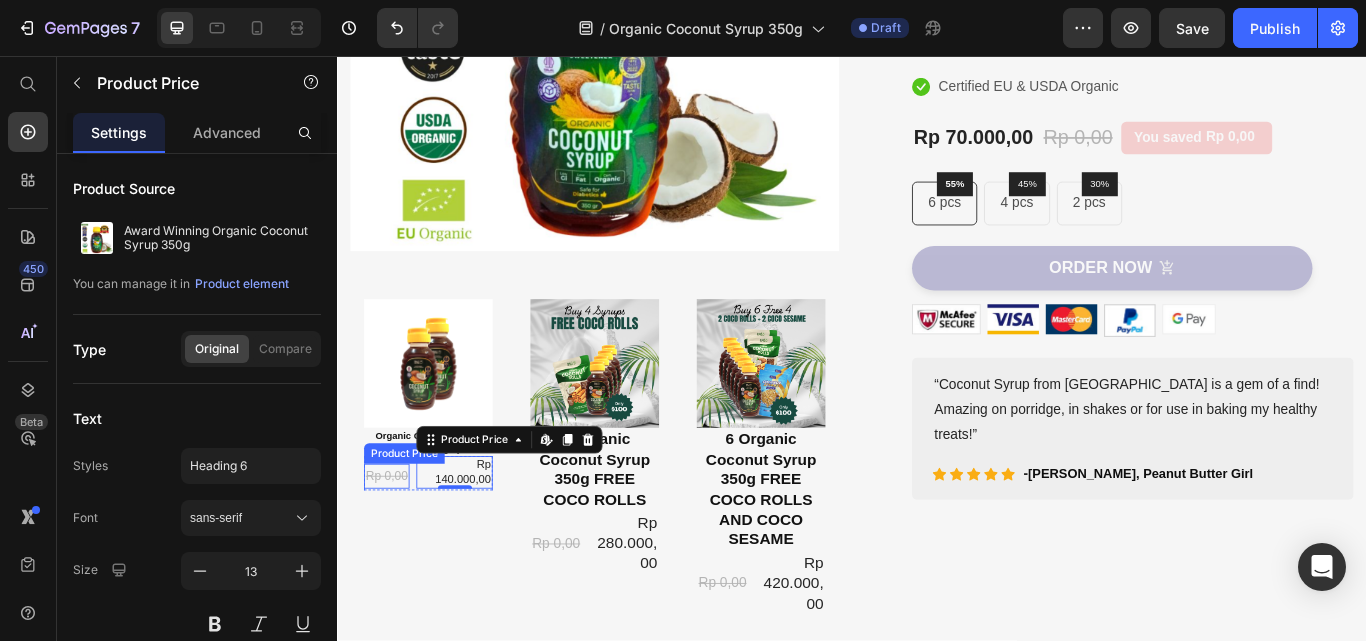 click on "Rp 0,00" at bounding box center [394, 546] 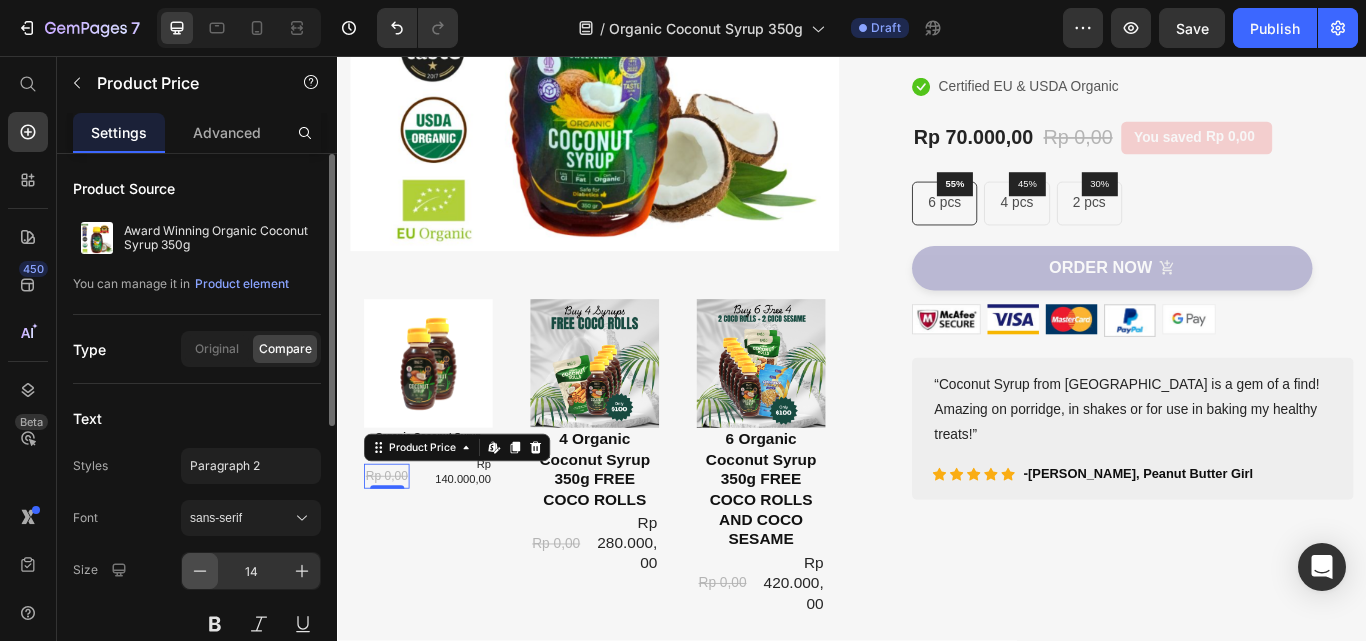 click 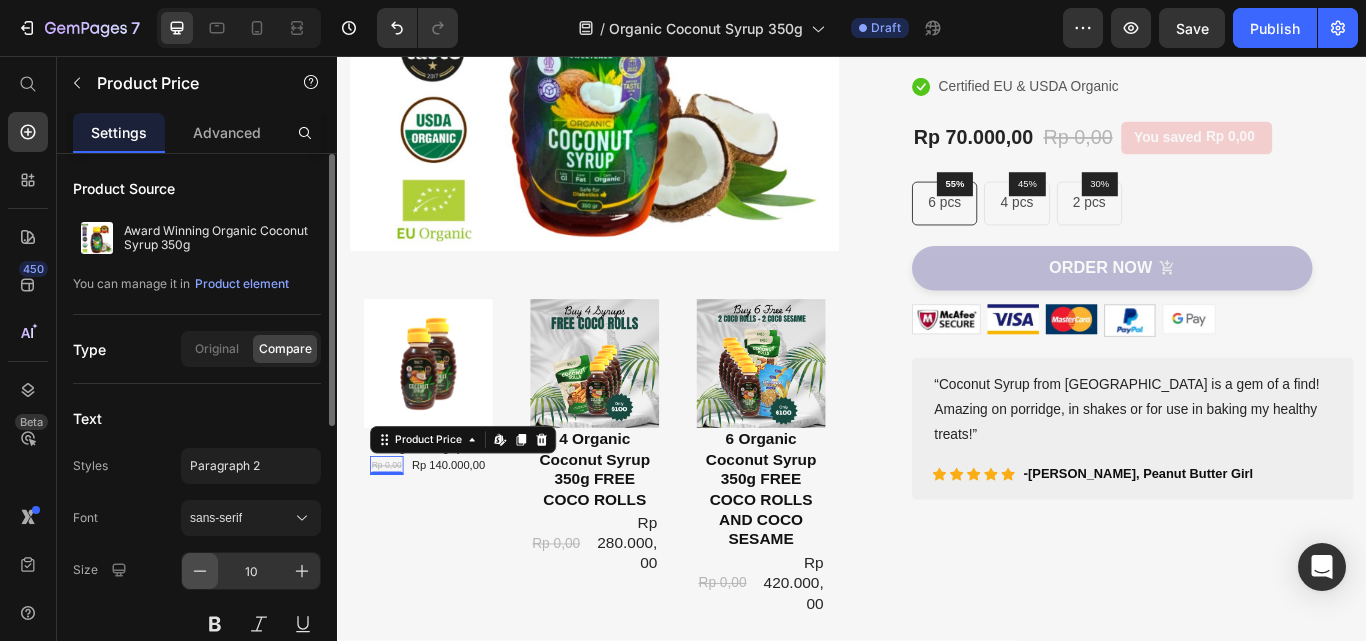 click 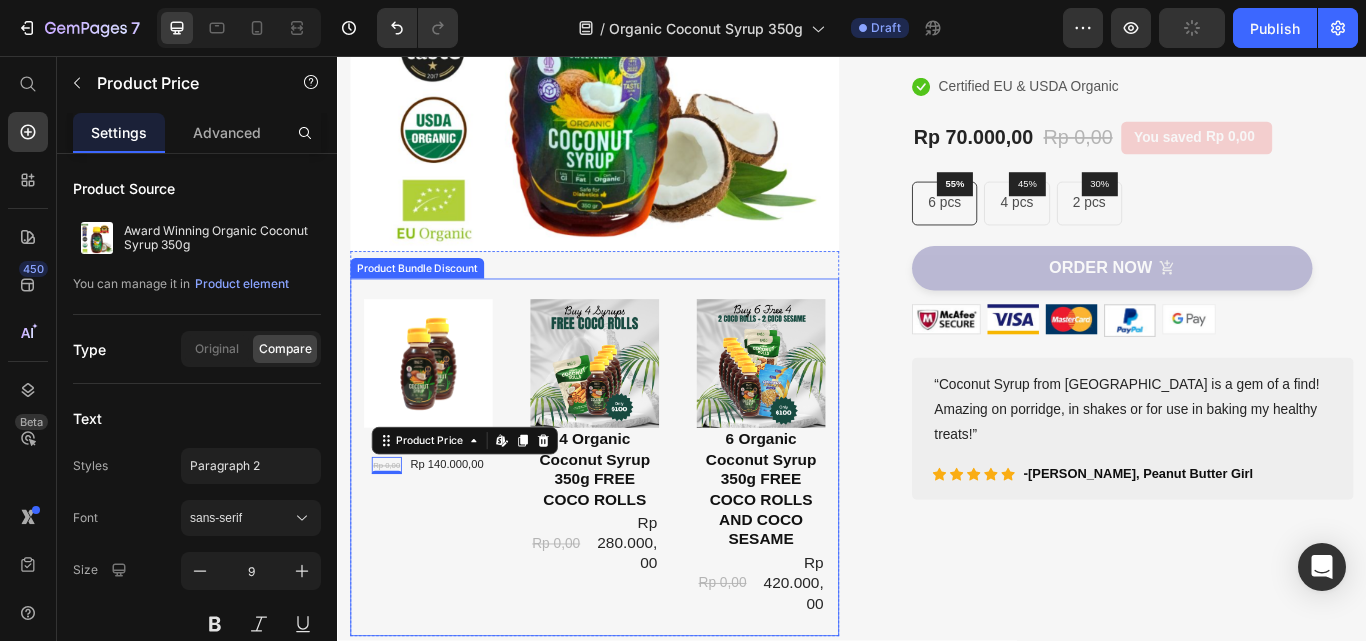 click on "Image Organic Coconut Syrup 350g Bundling 2pcs Text Block Rp 0,00 Product Price   Edit content in Shopify 0 Rp 140.000,00 Product Price Row Row Image 4 Organic Coconut Syrup 350g FREE COCO ROLLS Text Block Rp 0,00 Product Price Rp 280.000,00 Product Price Row Row Image 6 Organic Coconut Syrup 350g FREE COCO ROLLS AND COCO SESAME Text Block Rp 0,00 Product Price Rp 420.000,00 Product Price Row Row" at bounding box center (637, 524) 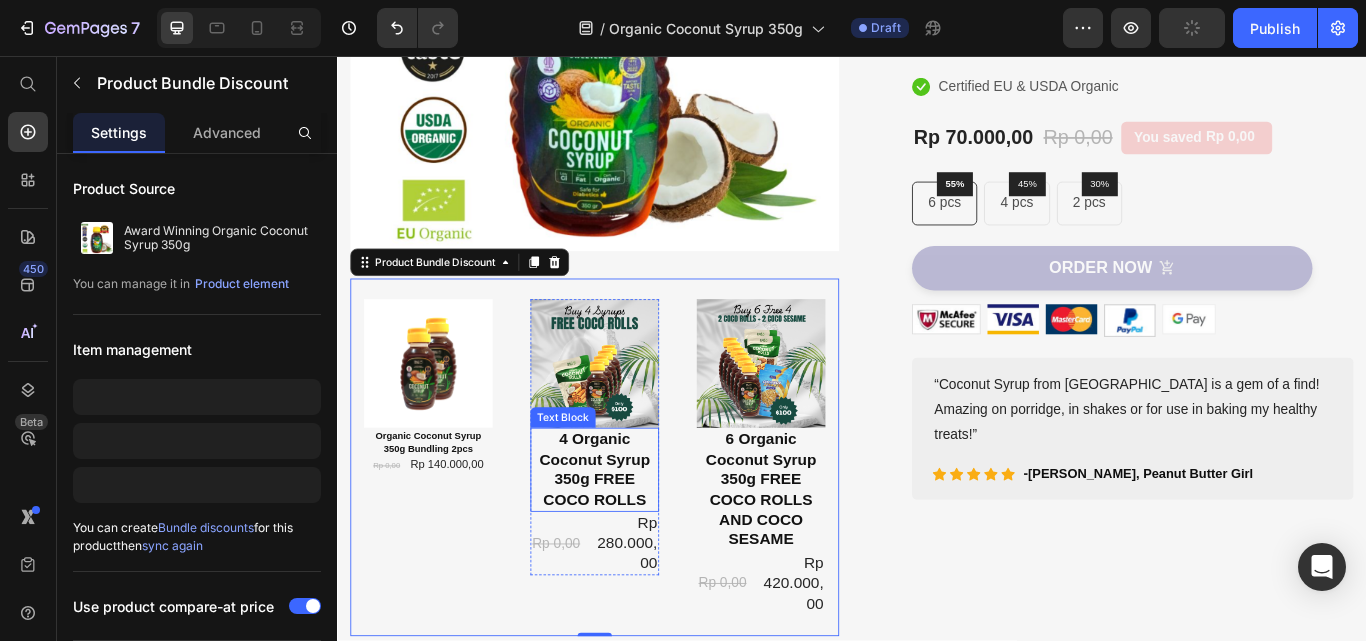 click on "4 Organic Coconut Syrup 350g FREE COCO ROLLS" at bounding box center (637, 539) 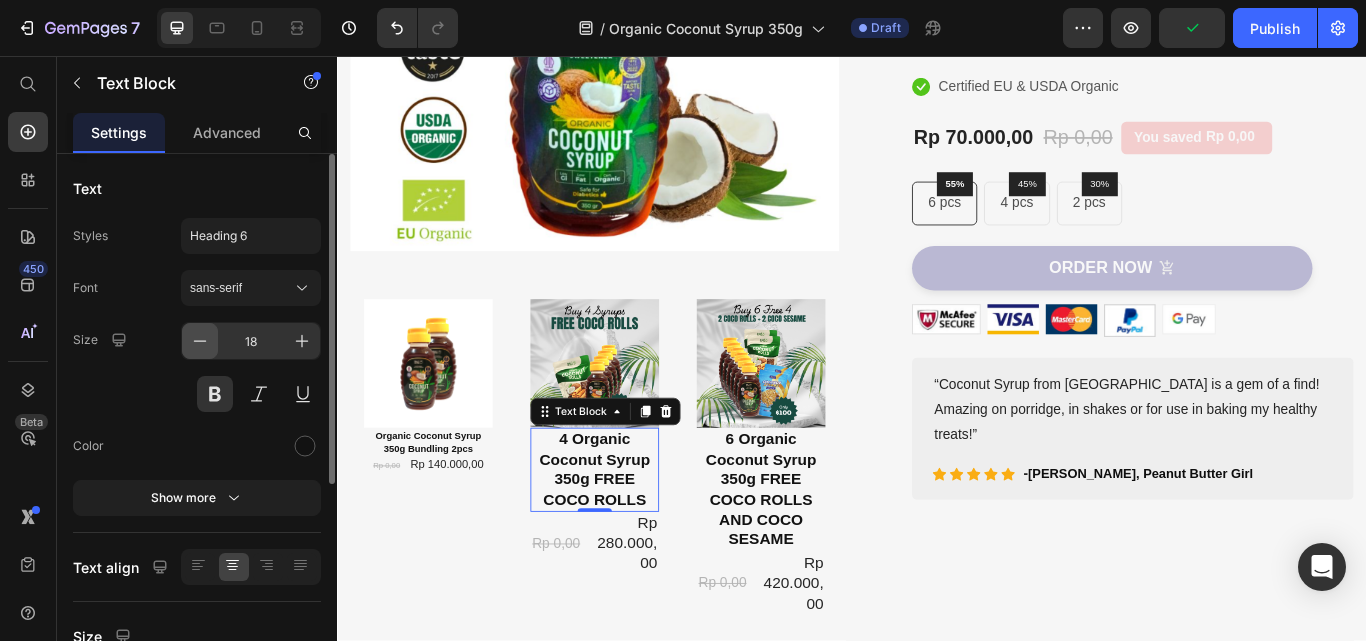 drag, startPoint x: 203, startPoint y: 339, endPoint x: 24, endPoint y: 418, distance: 195.65787 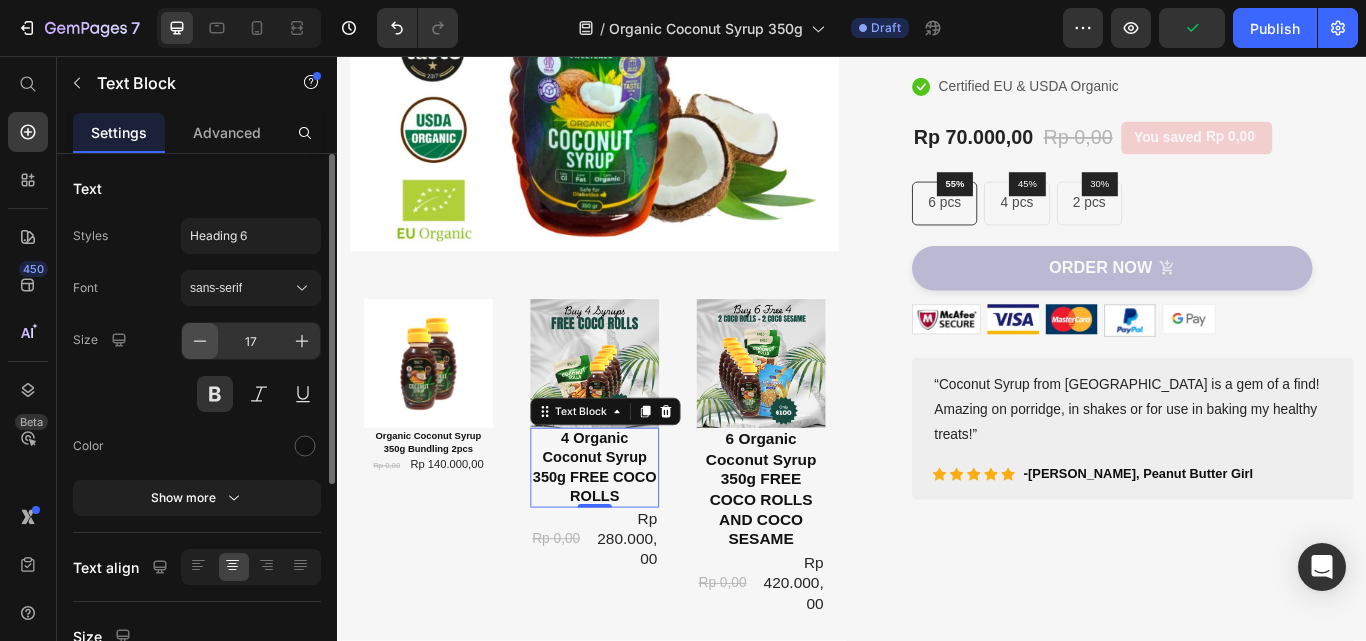 click 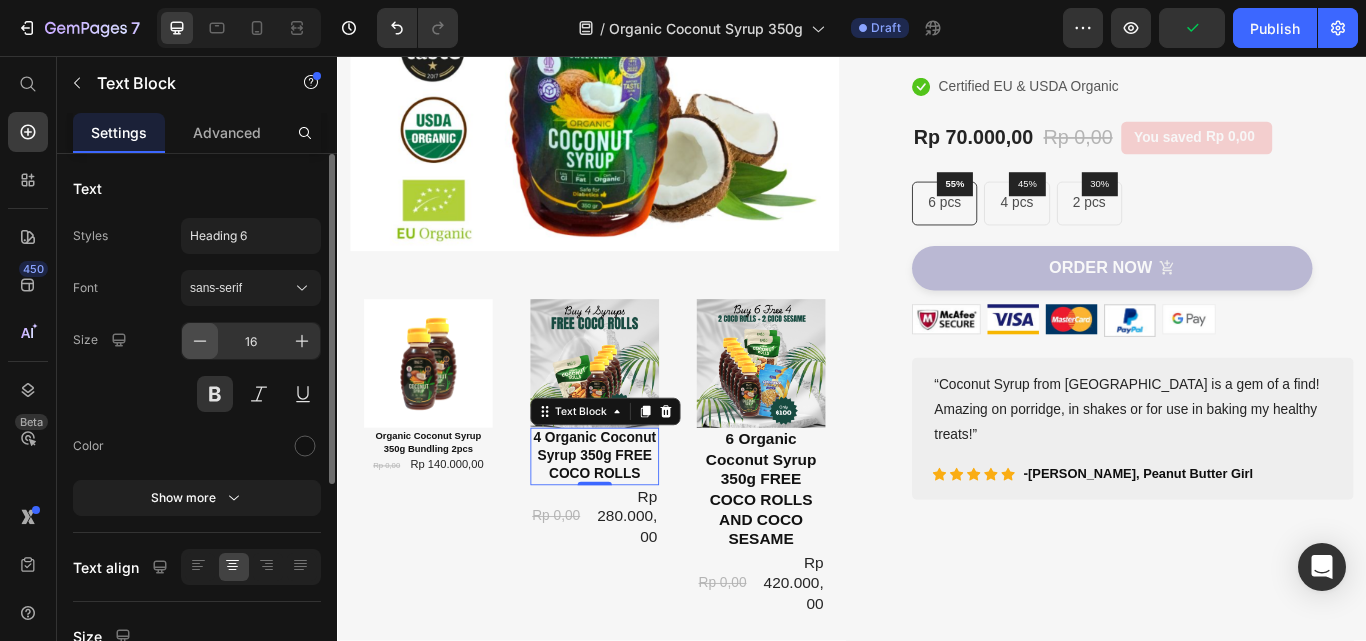 click 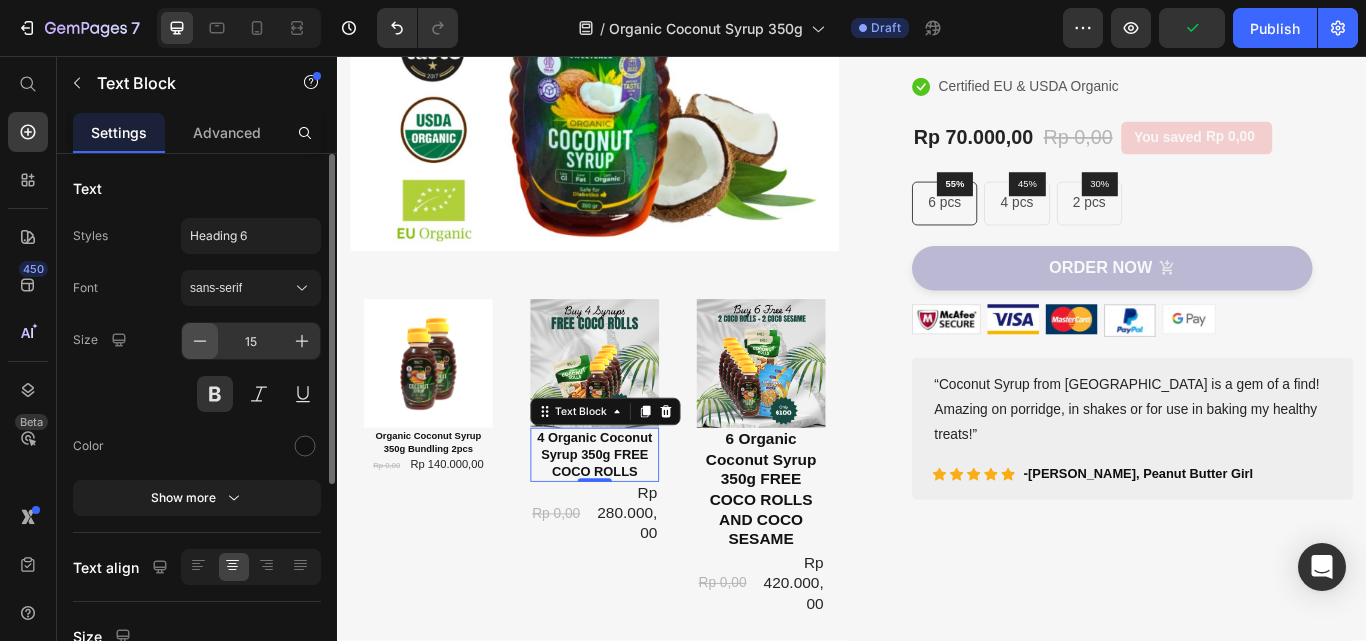 click 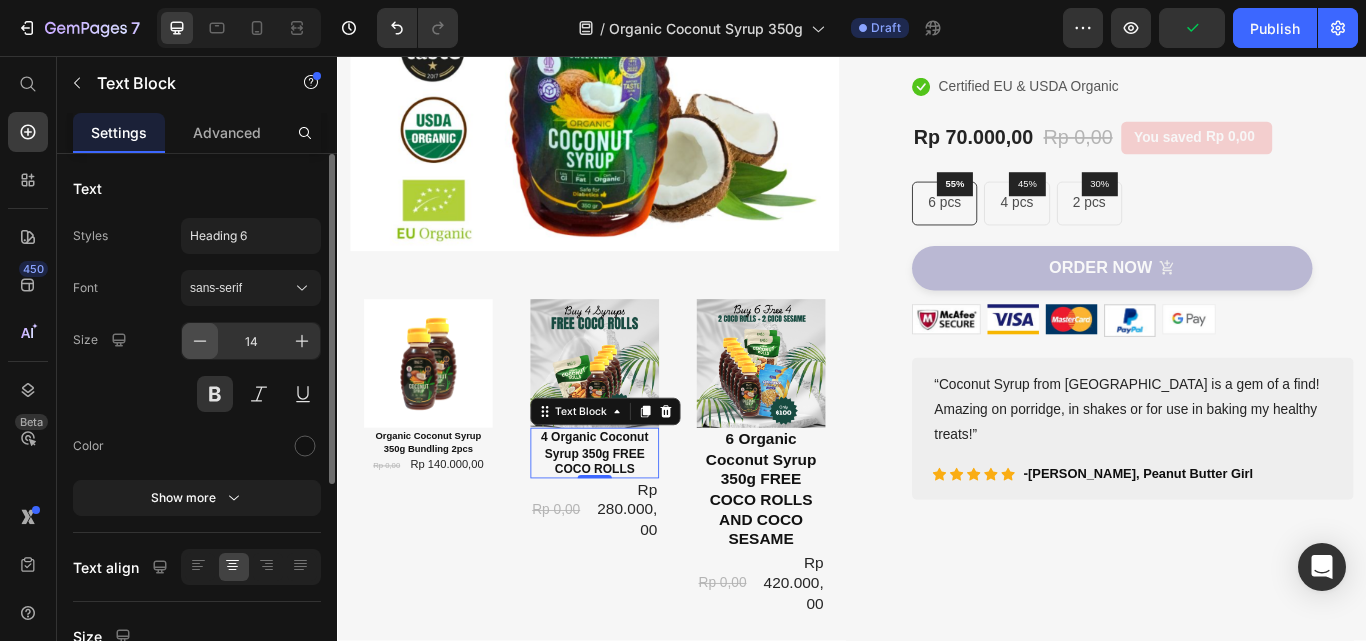 click 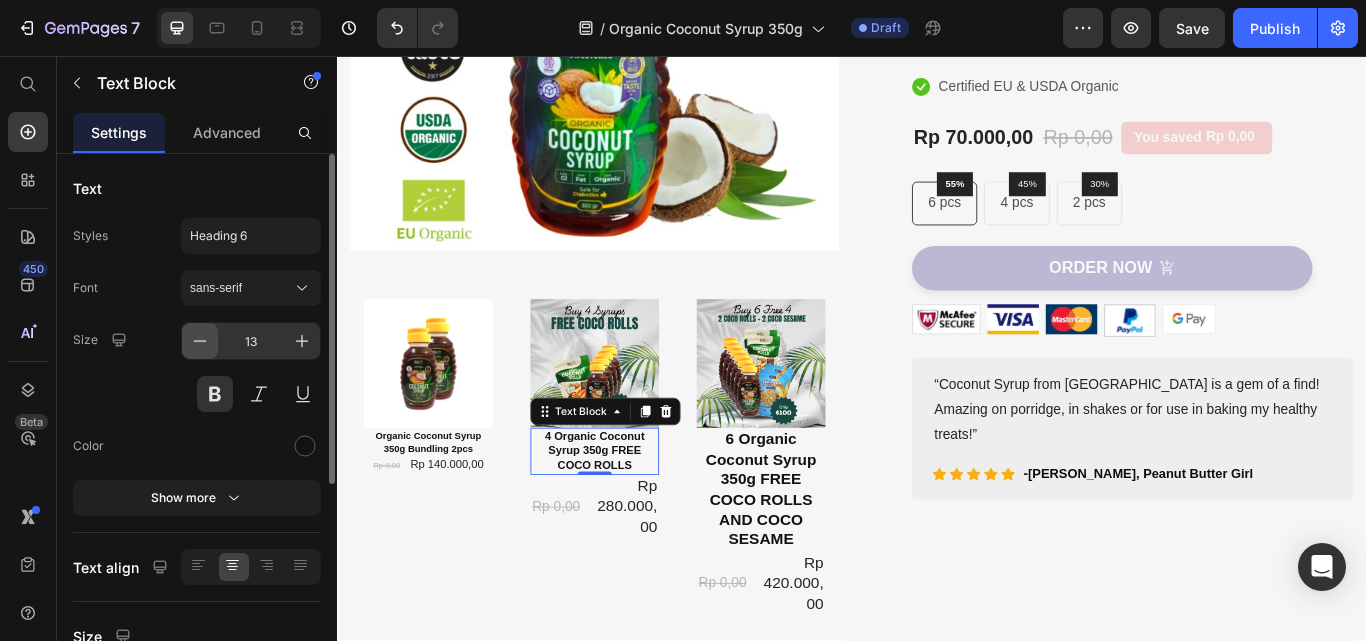 click 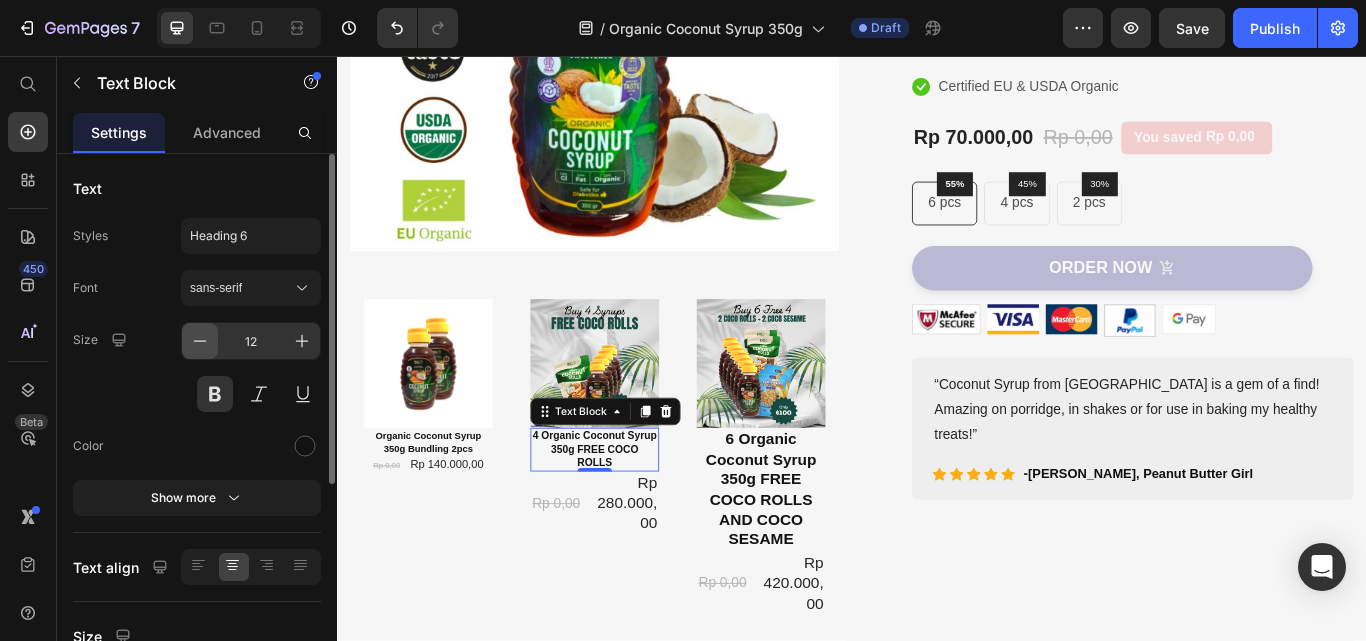 click 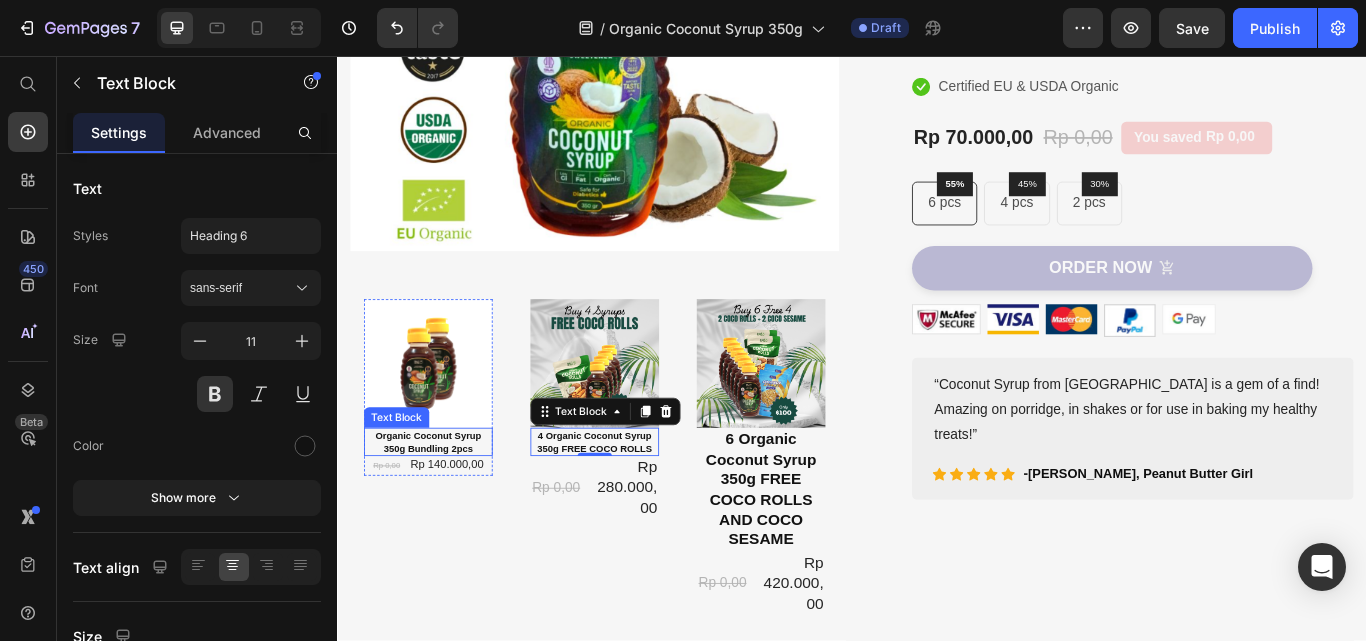 click on "Organic Coconut Syrup 350g Bundling 2pcs" at bounding box center [443, 506] 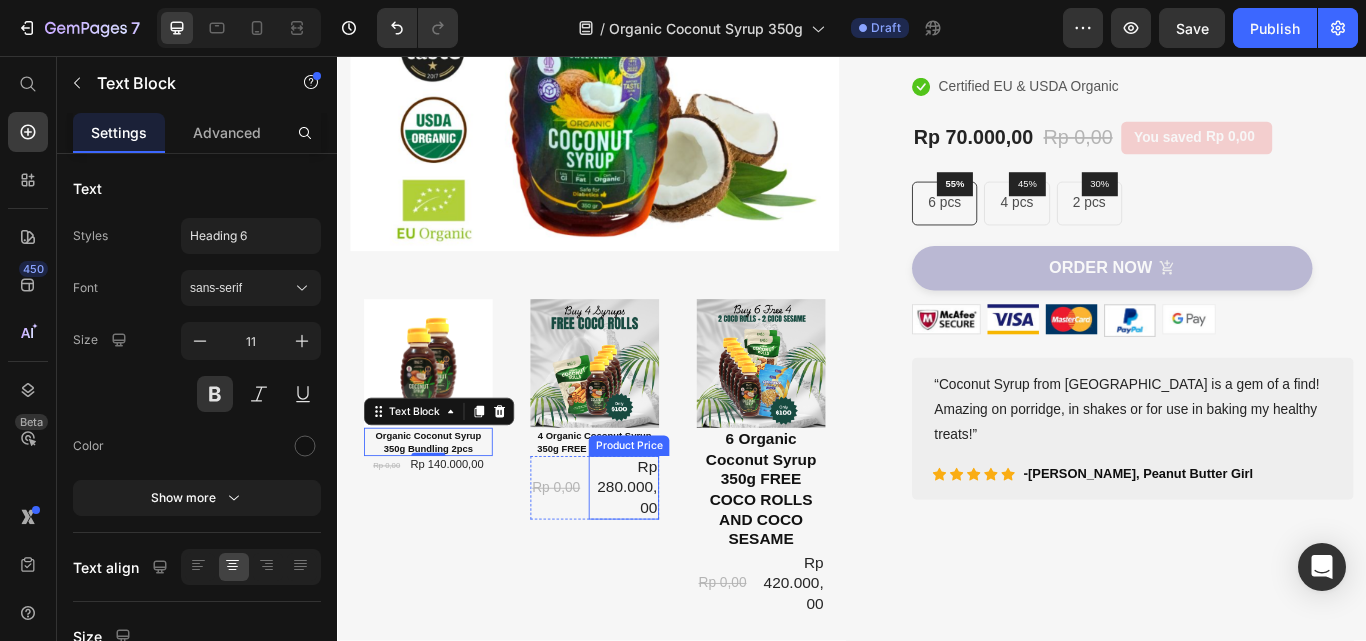 click on "Rp 280.000,00 Product Price" at bounding box center [671, 560] 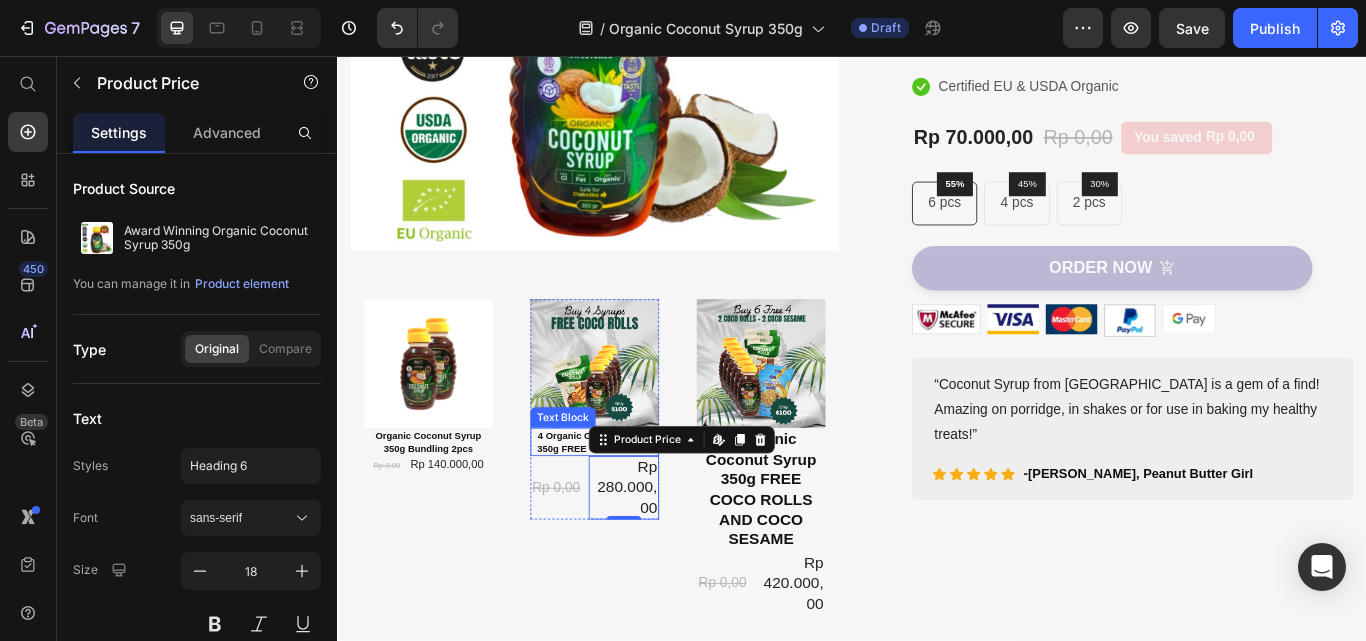 click on "4 Organic Coconut Syrup 350g FREE COCO ROLLS" at bounding box center [637, 506] 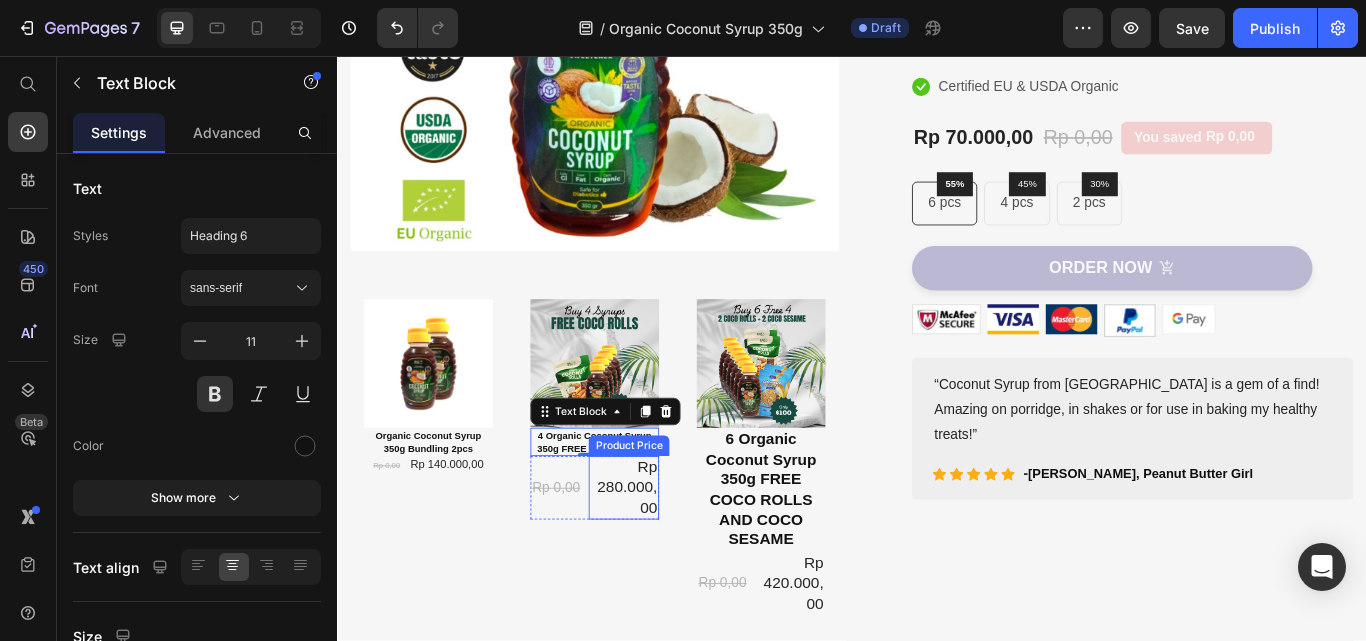 click on "Rp 280.000,00" at bounding box center (671, 560) 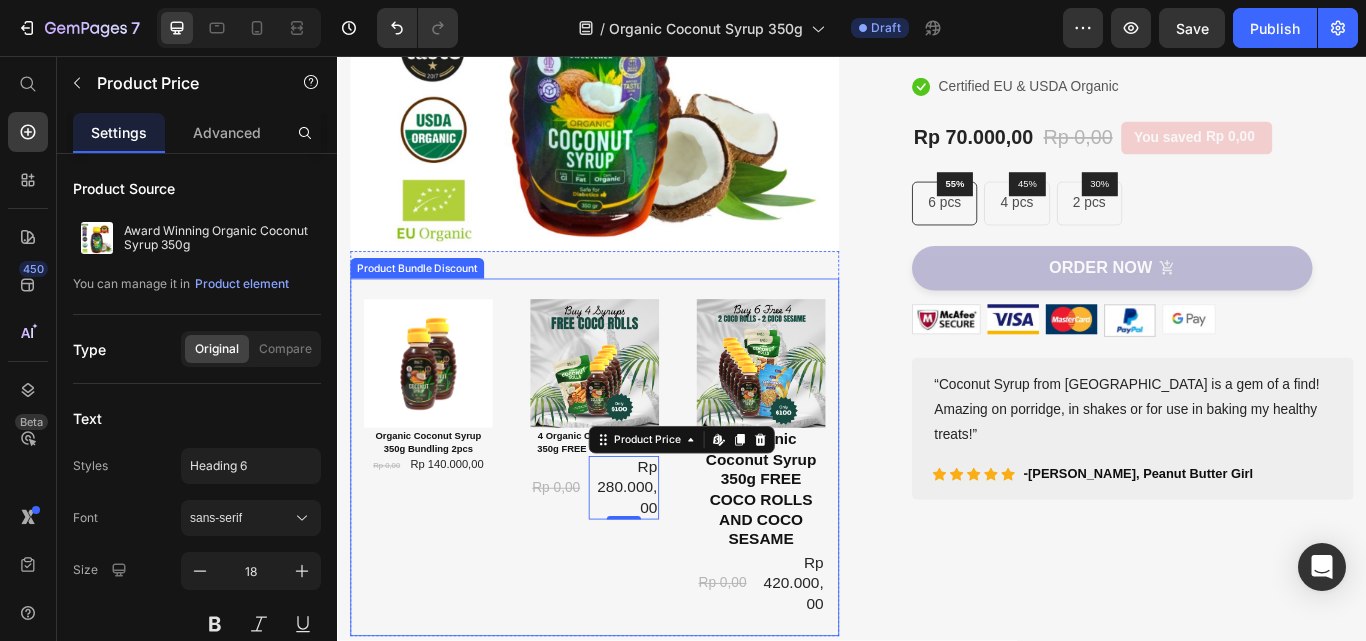 click on "Rp 140.000,00" at bounding box center (464, 533) 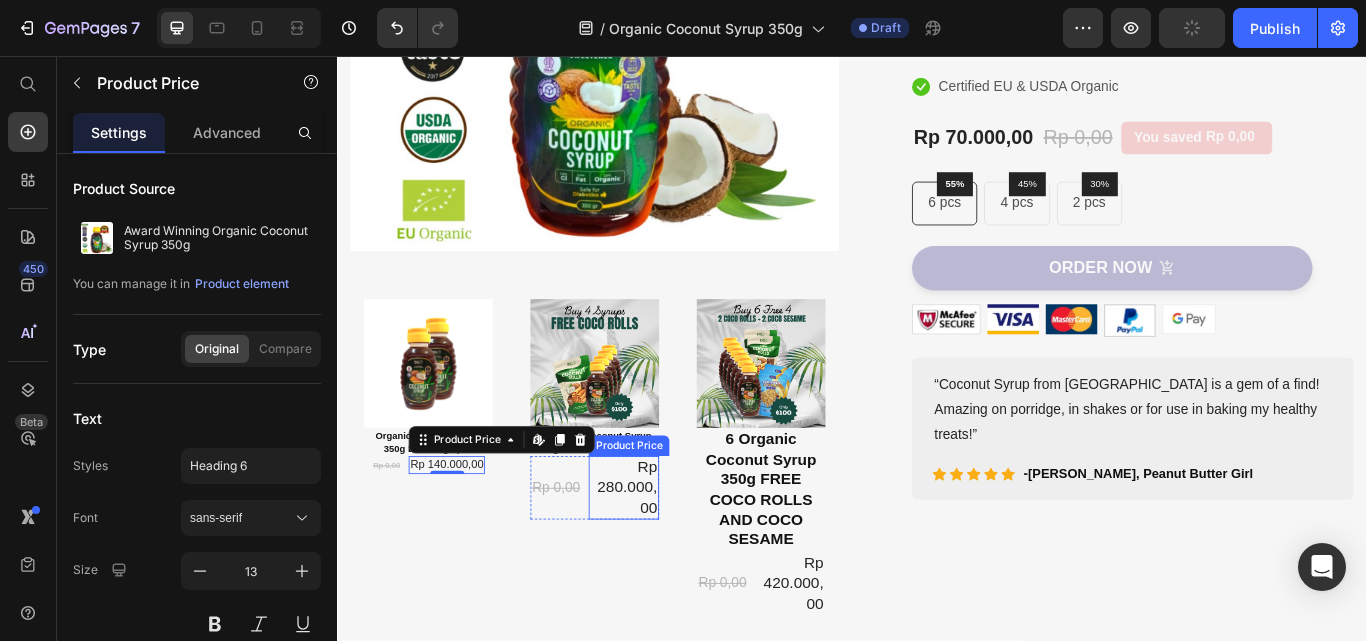 click on "Rp 280.000,00" at bounding box center [675, 559] 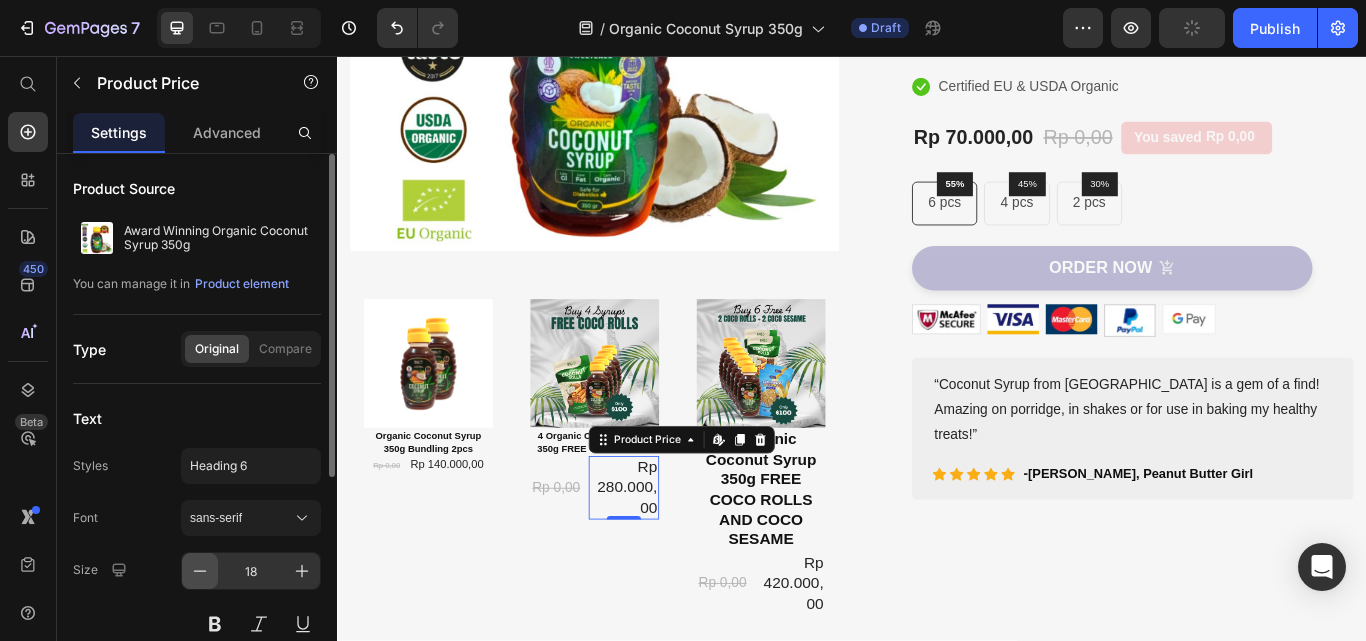 click 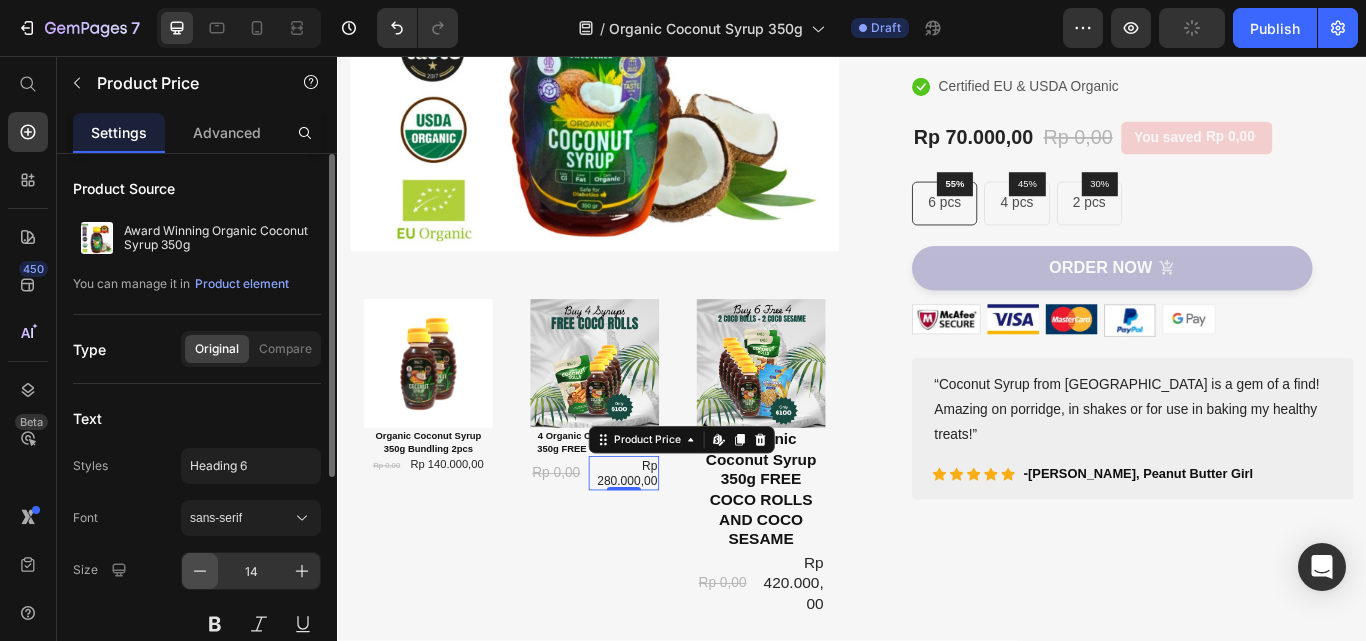 click 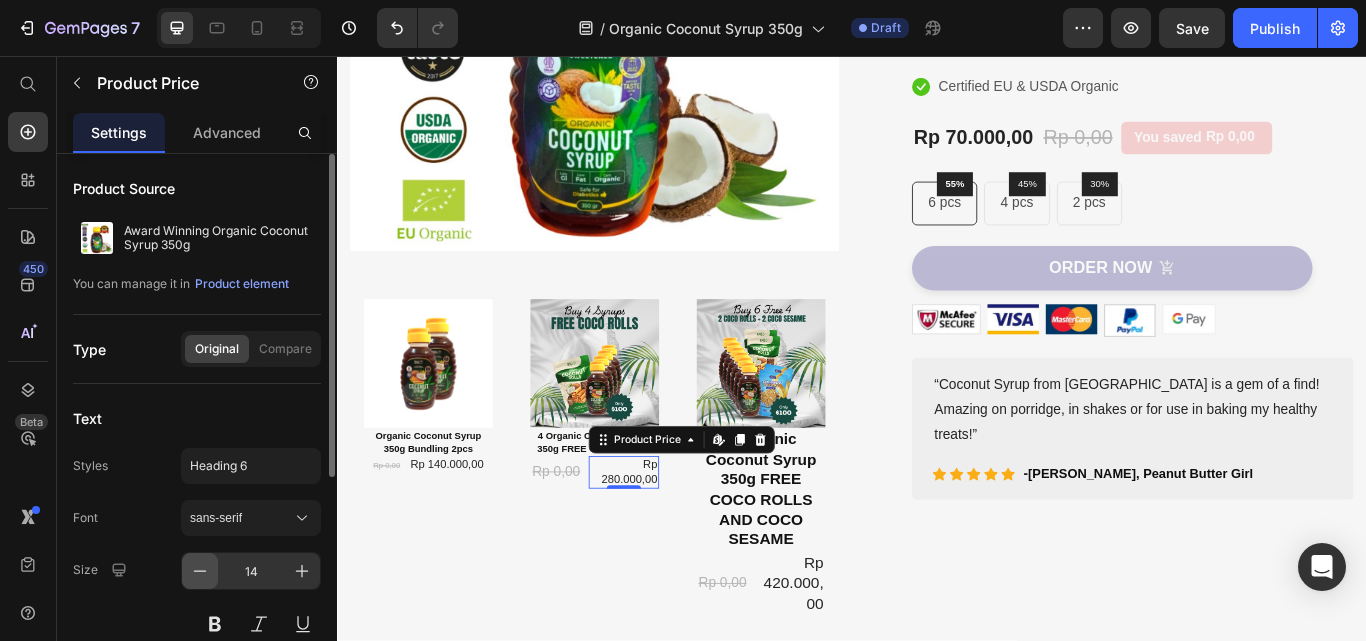 type on "13" 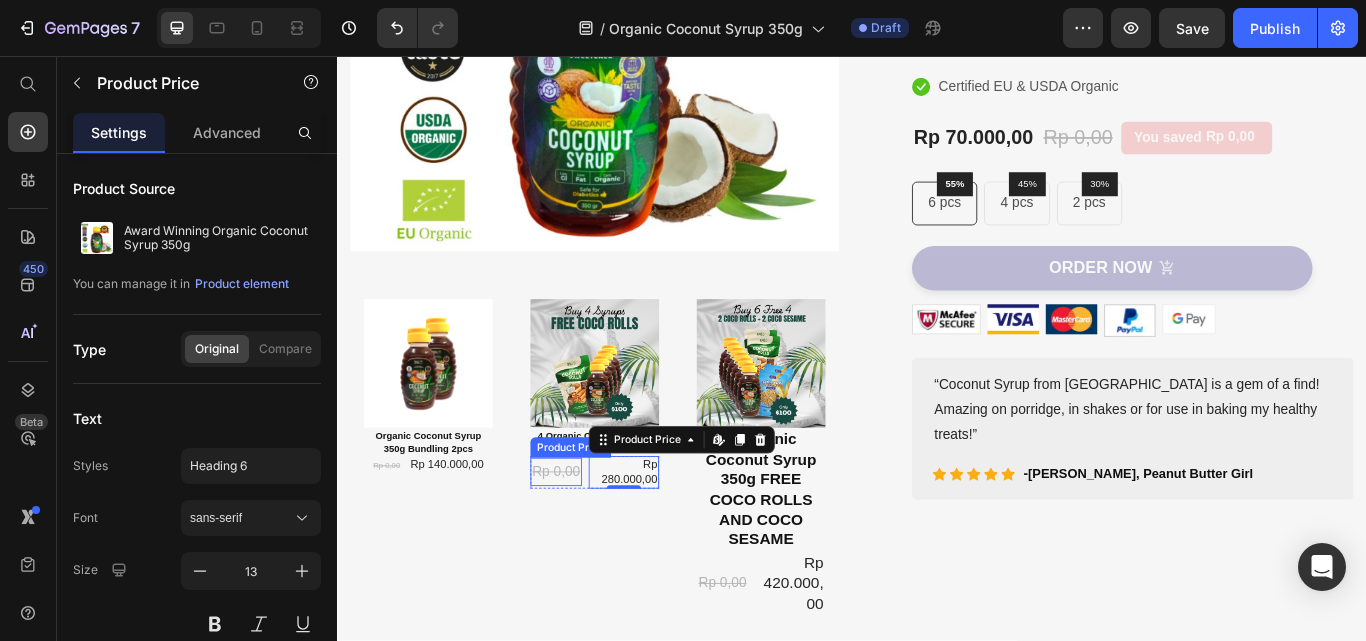 click on "Rp 0,00" at bounding box center (592, 540) 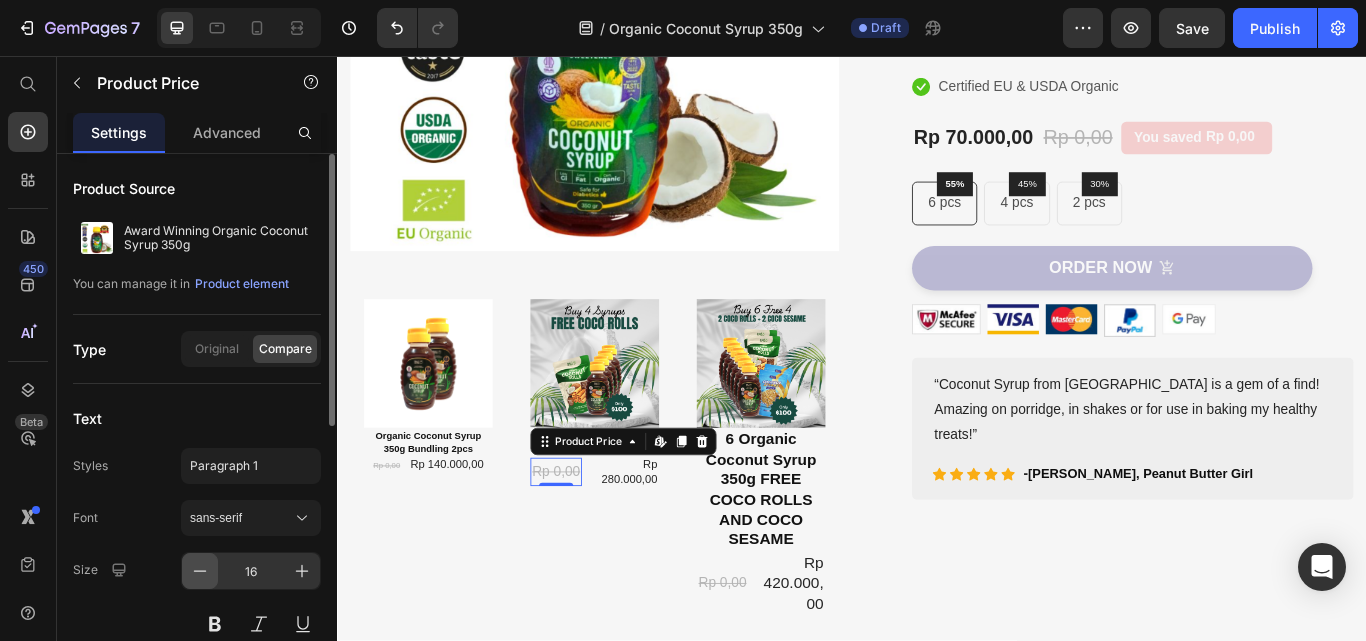 click 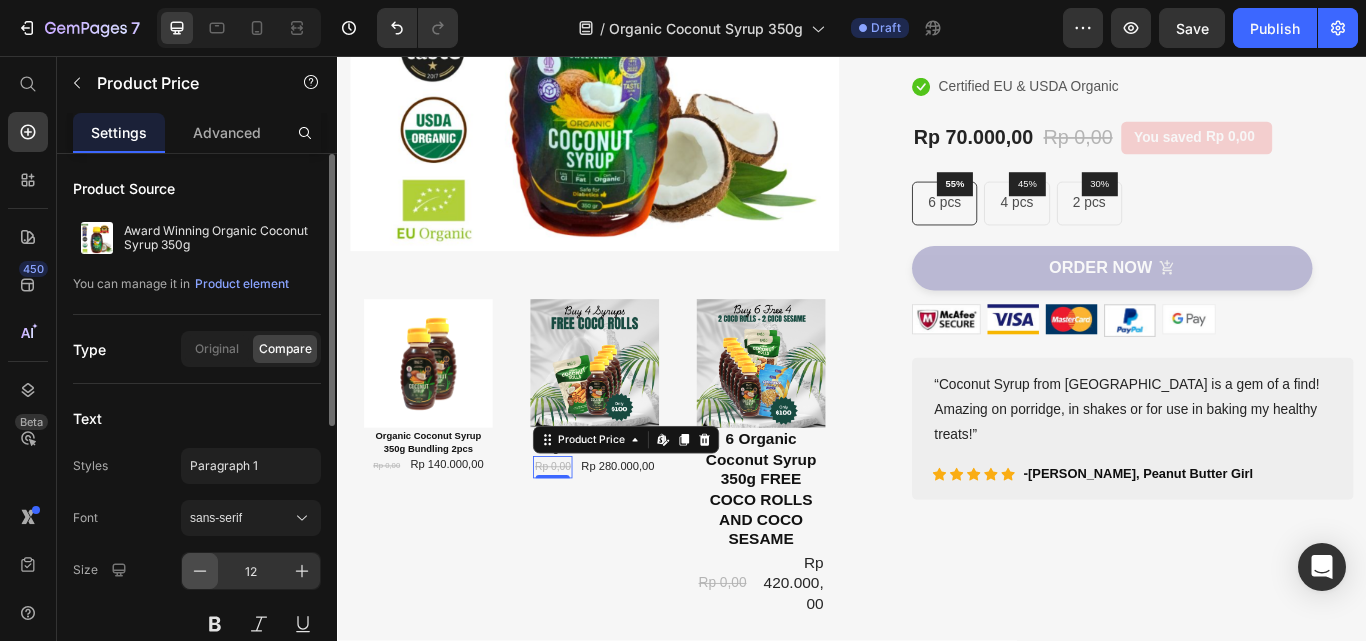 click 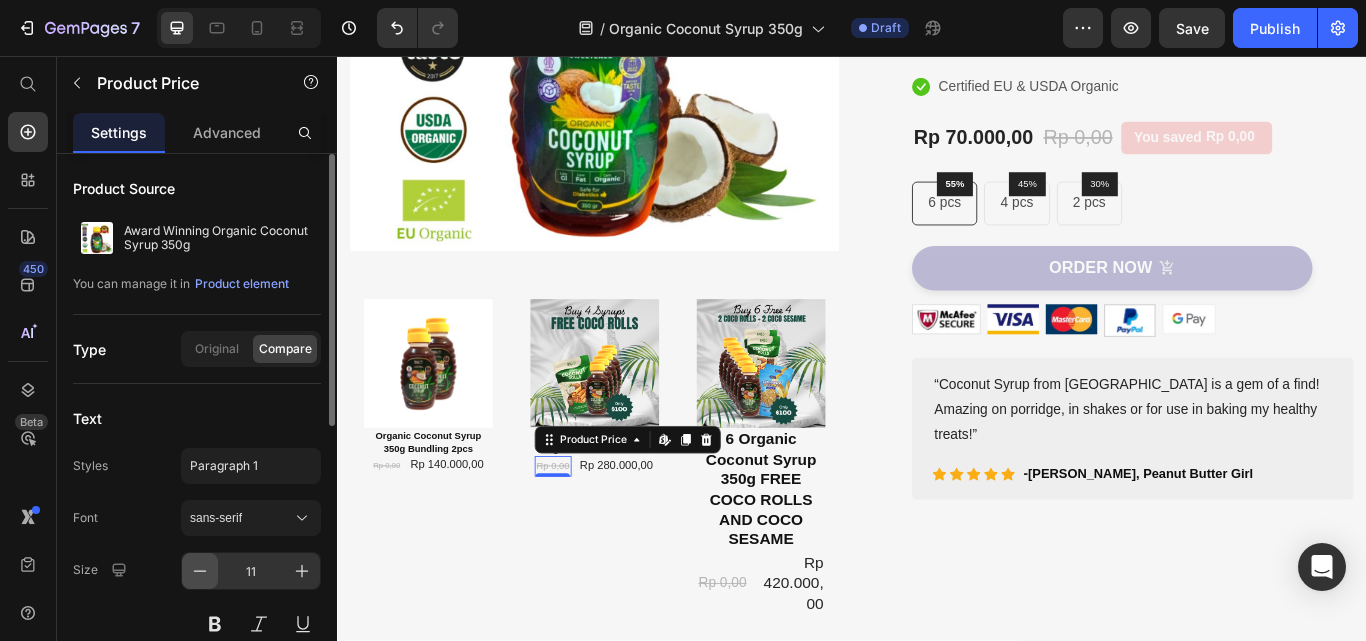 click 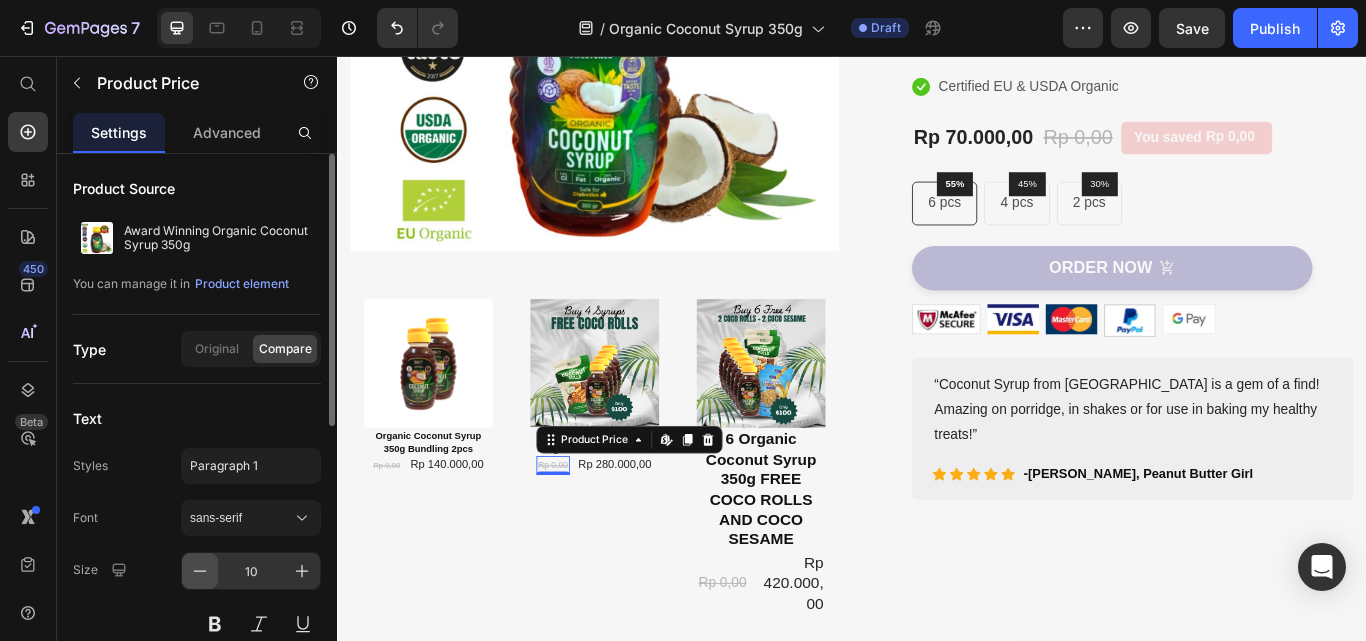 click 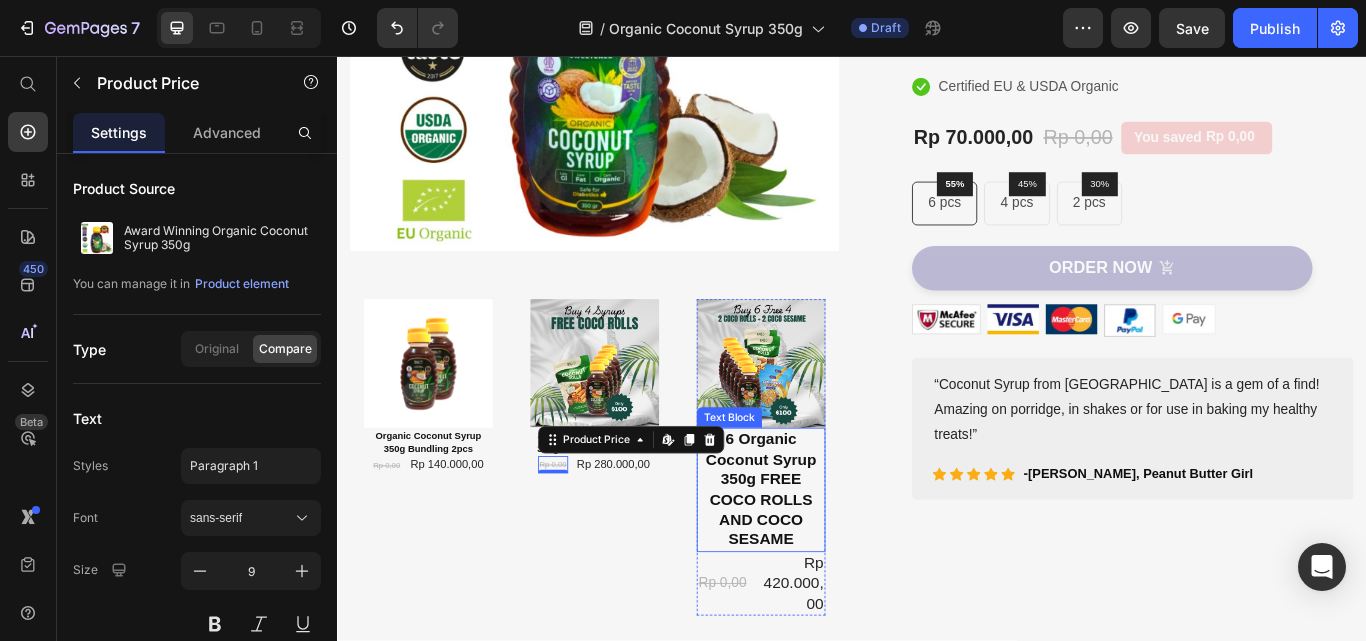 click on "6 Organic Coconut Syrup 350g FREE COCO ROLLS AND COCO SESAME" at bounding box center [831, 562] 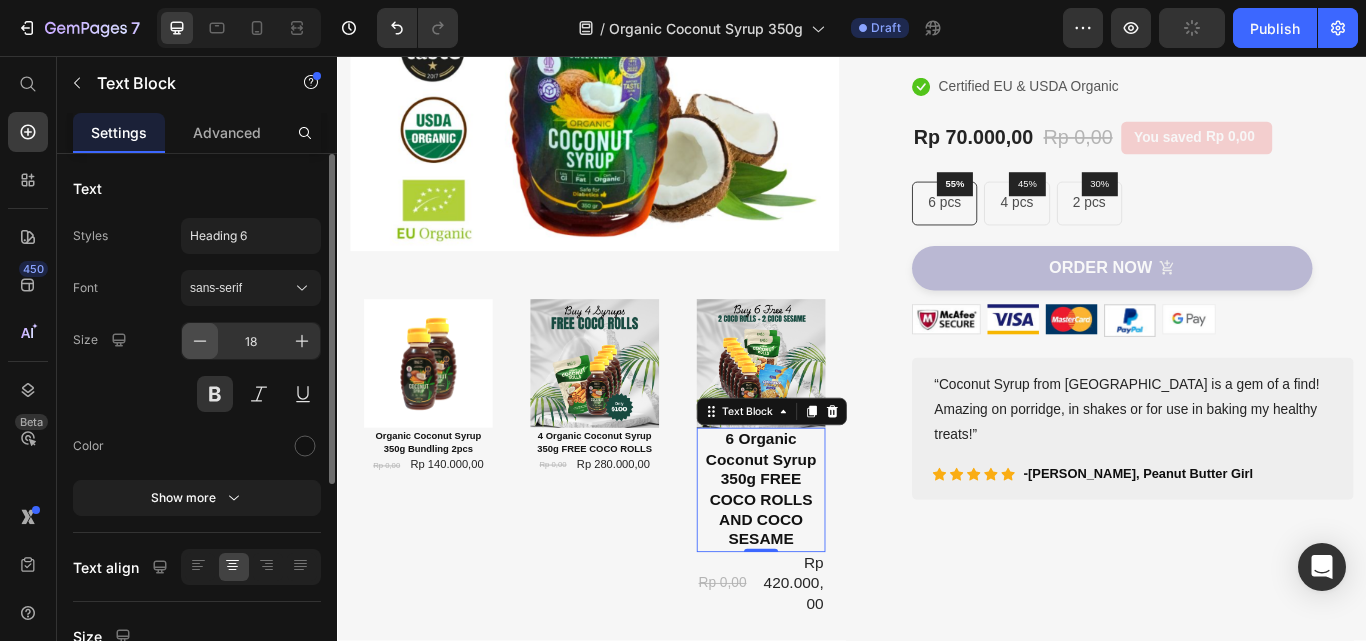 click 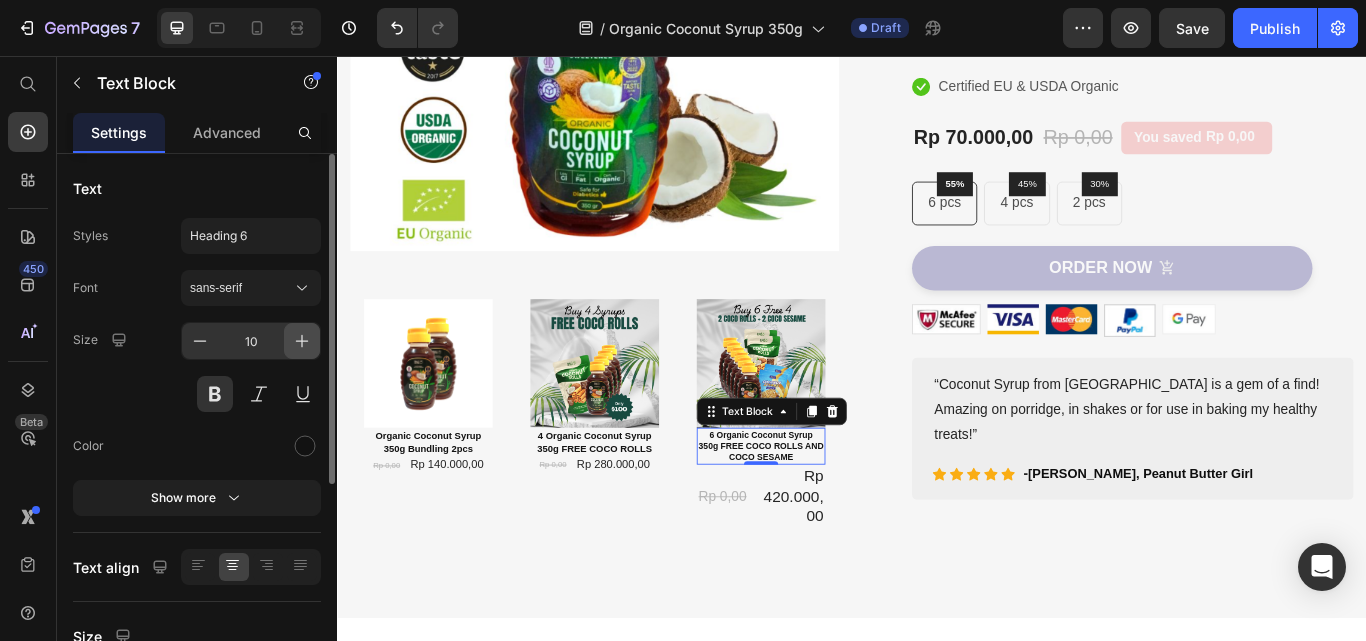 click 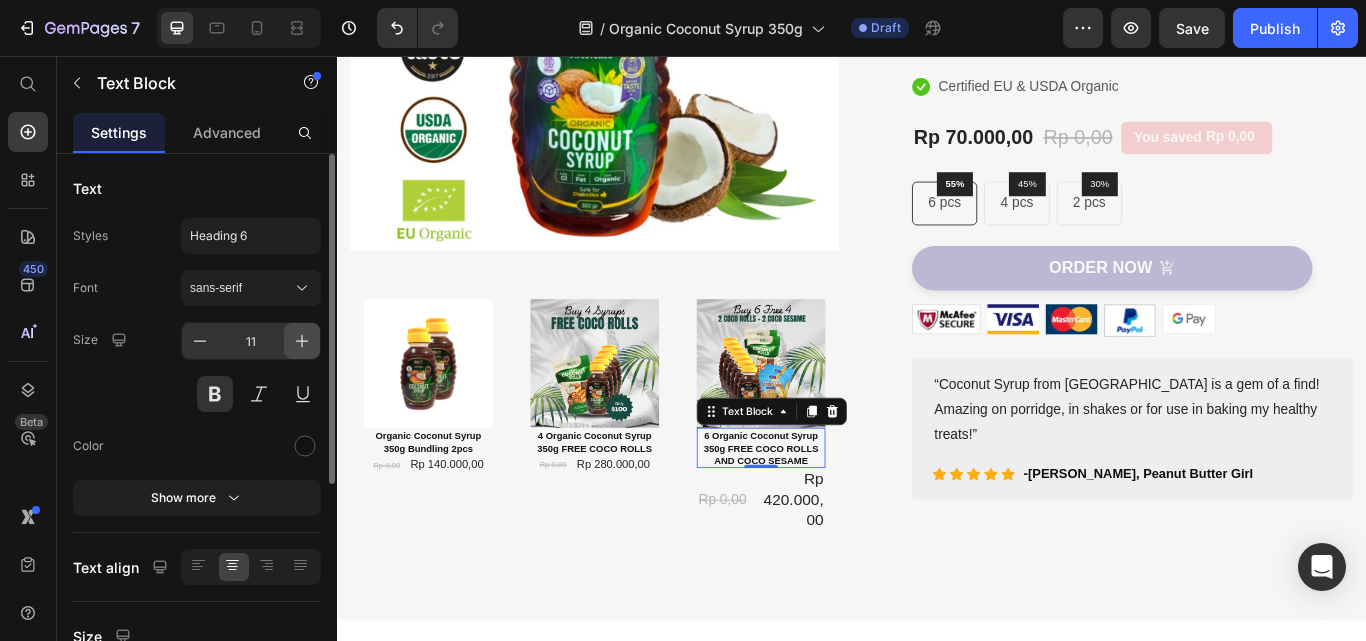 click 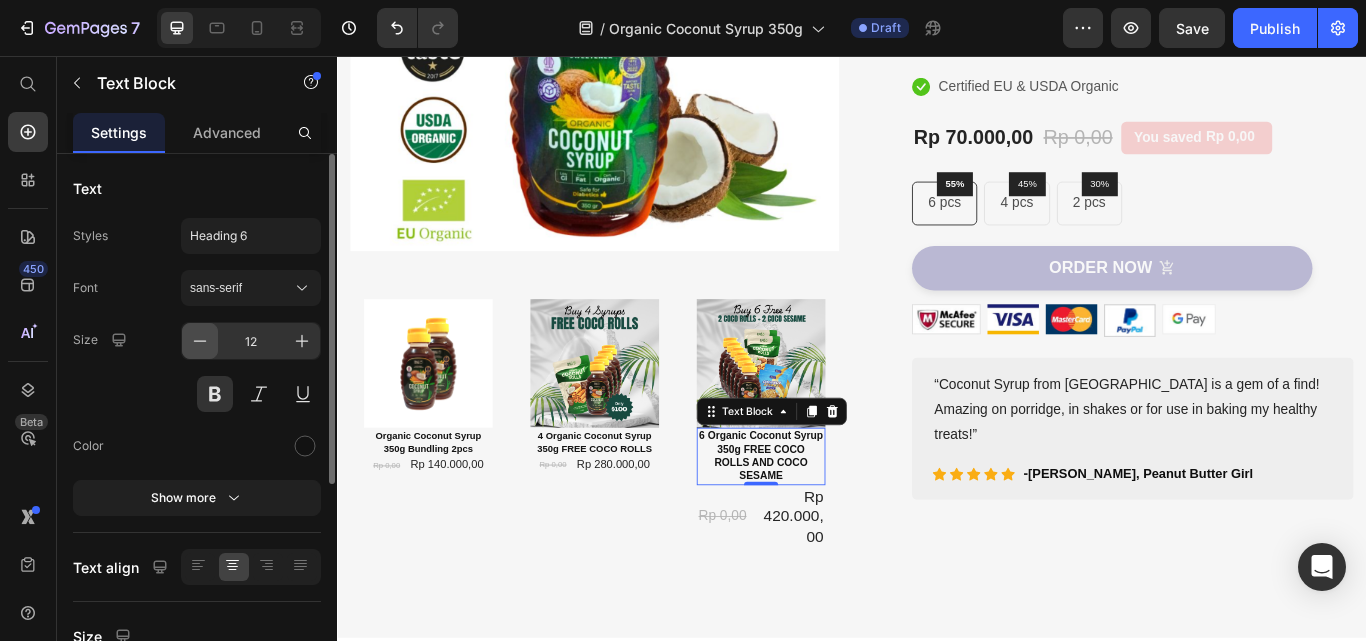 click 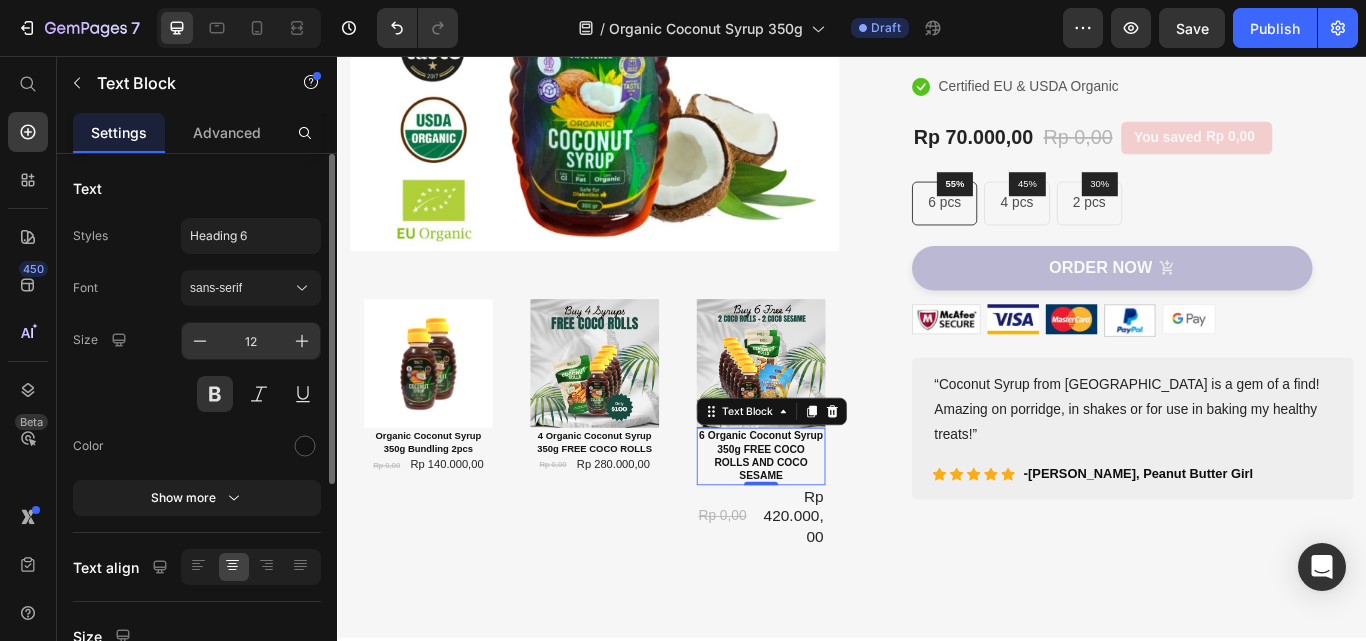 type on "11" 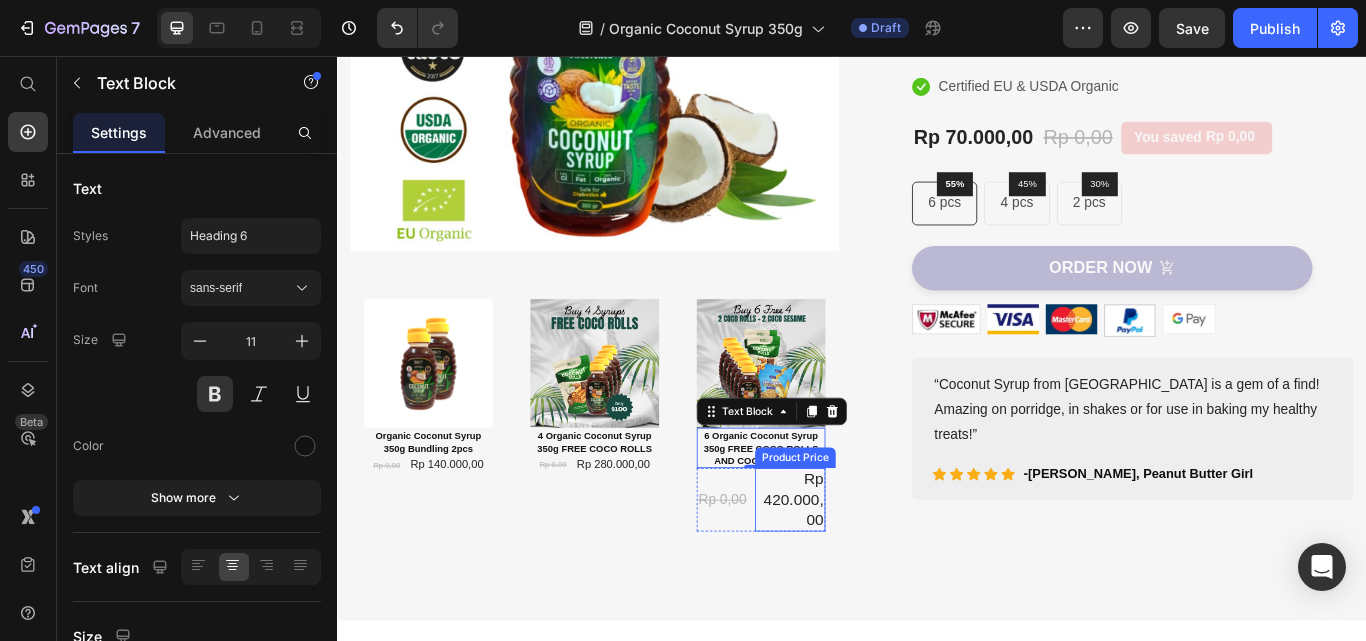 click on "Rp 420.000,00" at bounding box center (869, 573) 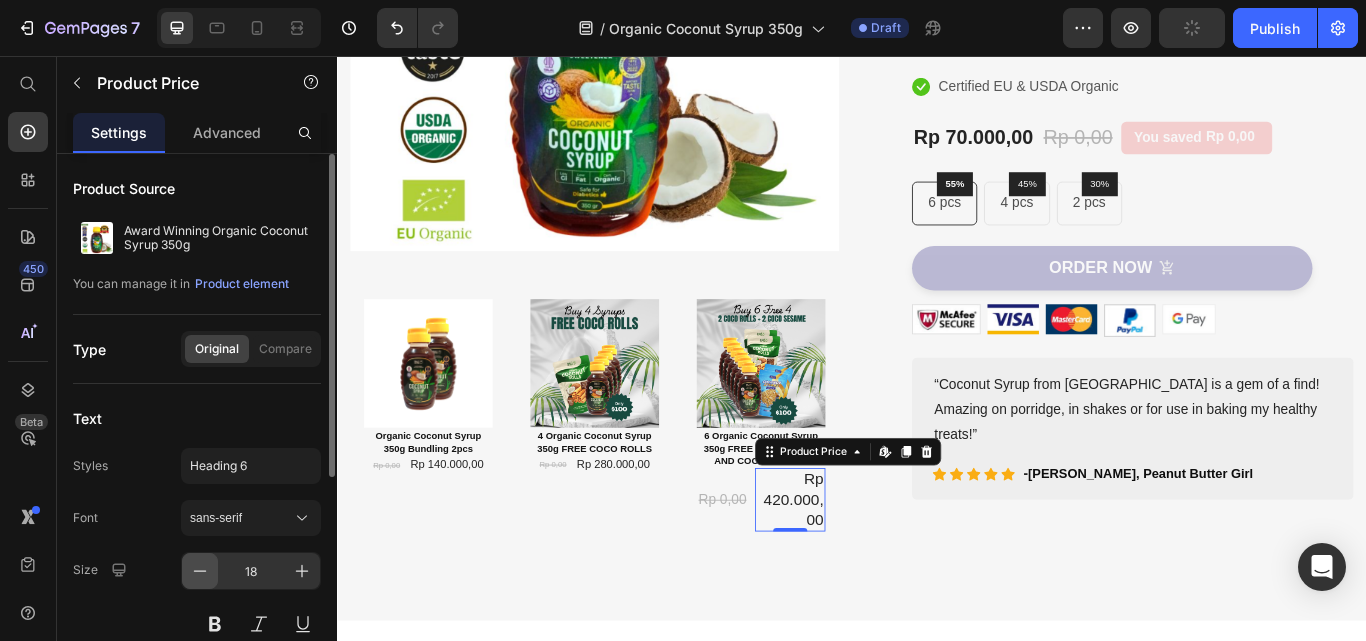 click 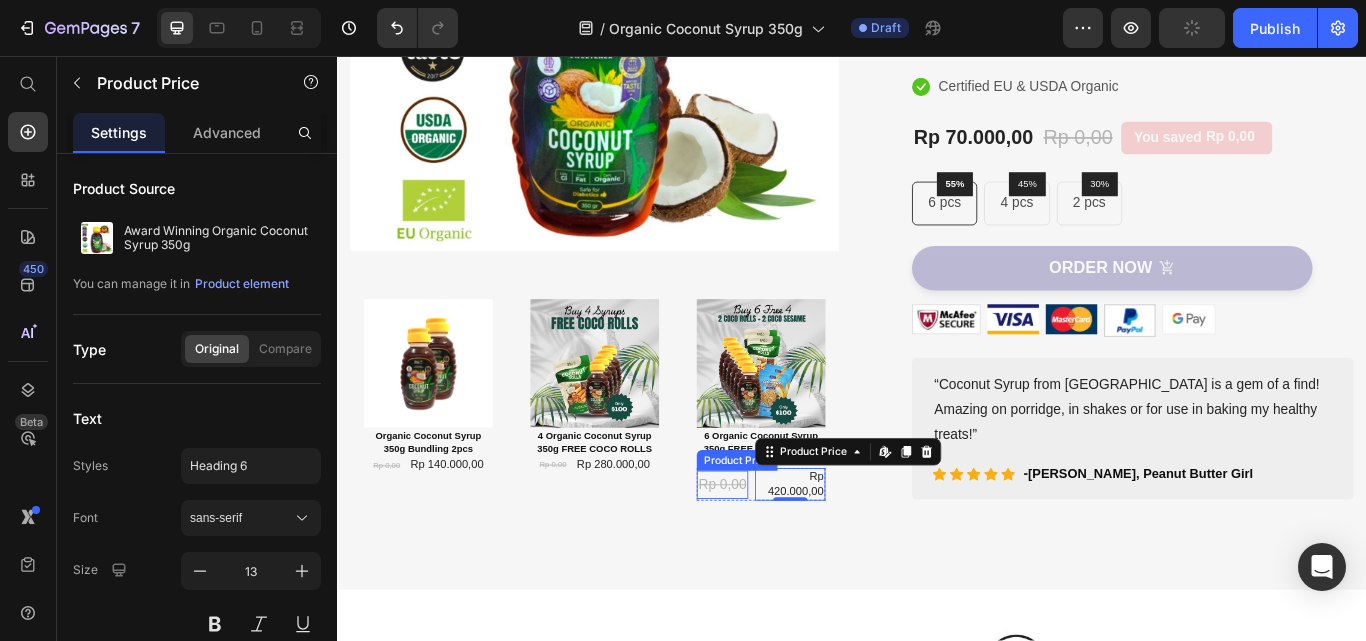 click on "Rp 0,00" at bounding box center [786, 555] 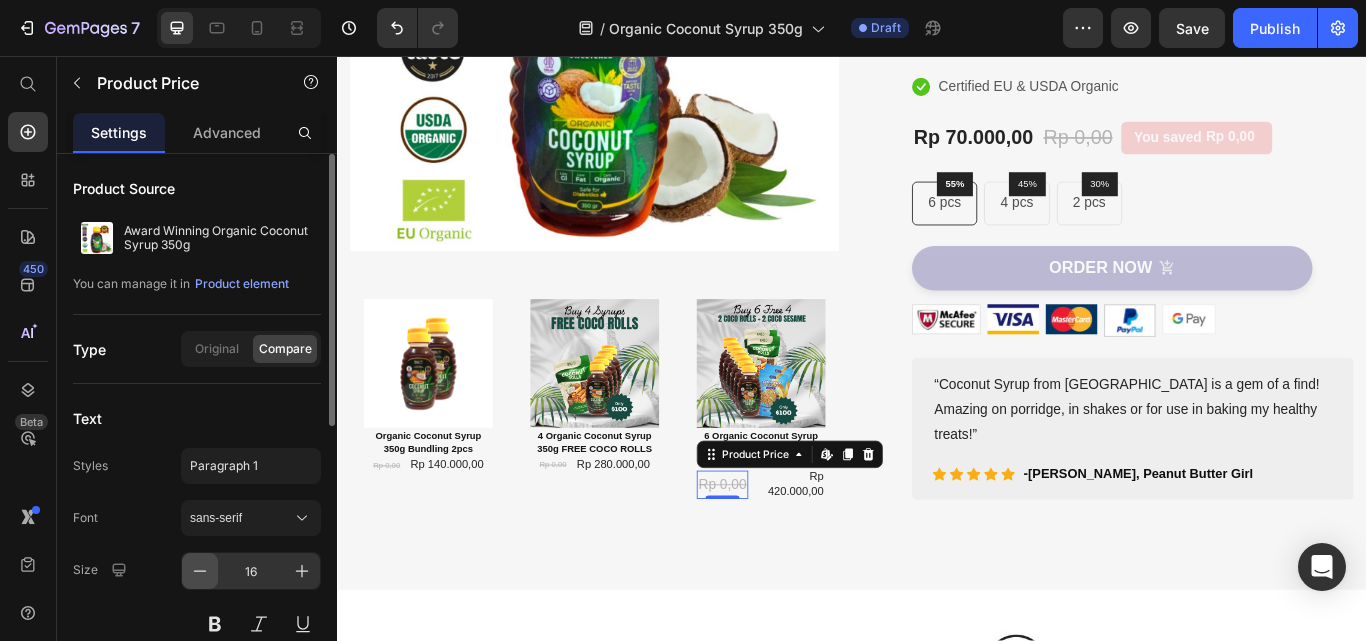 click 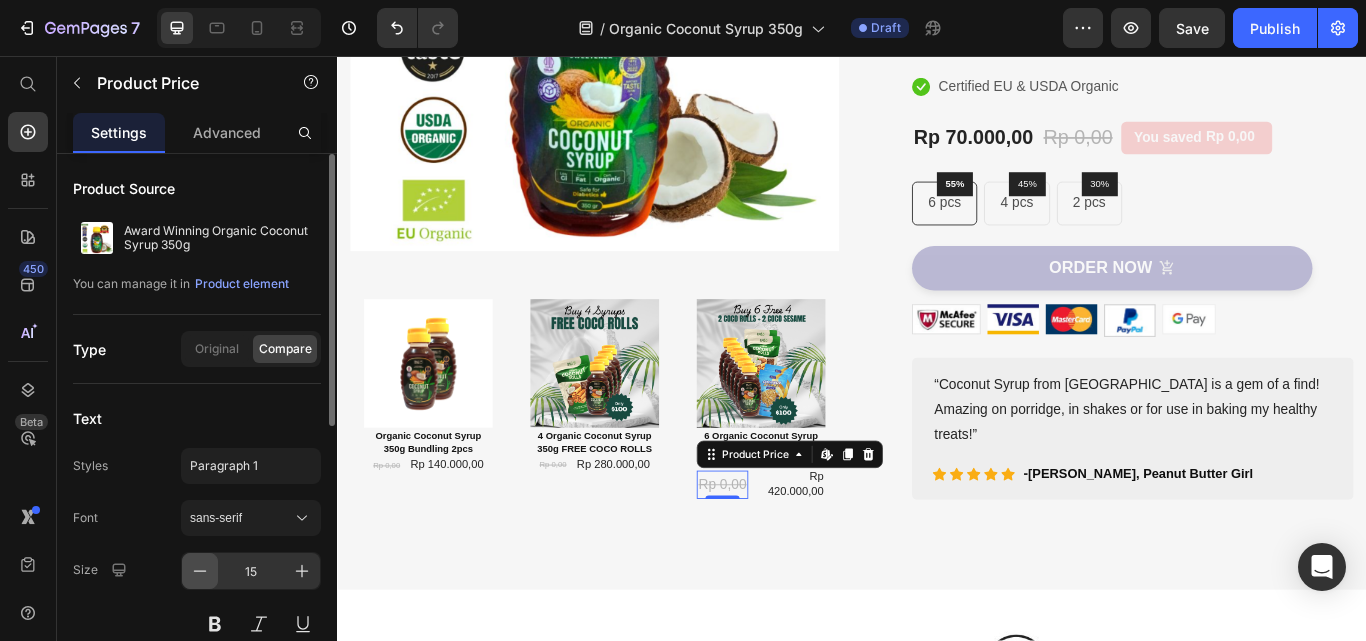 click 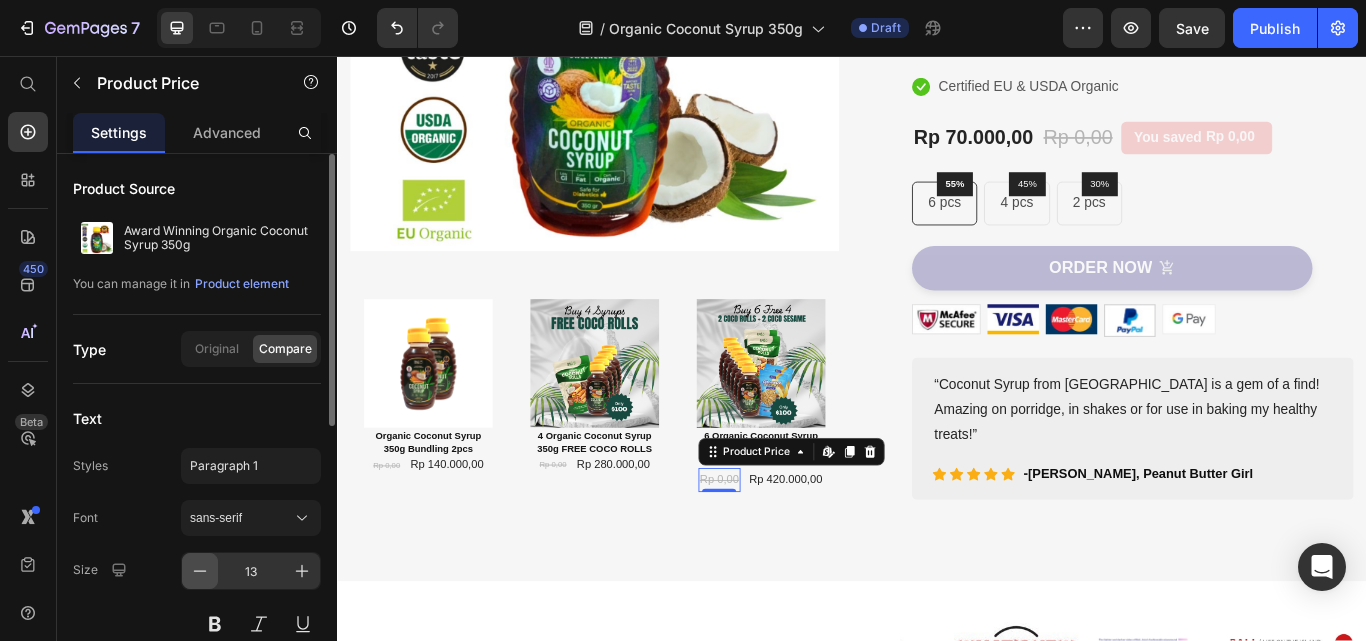 click 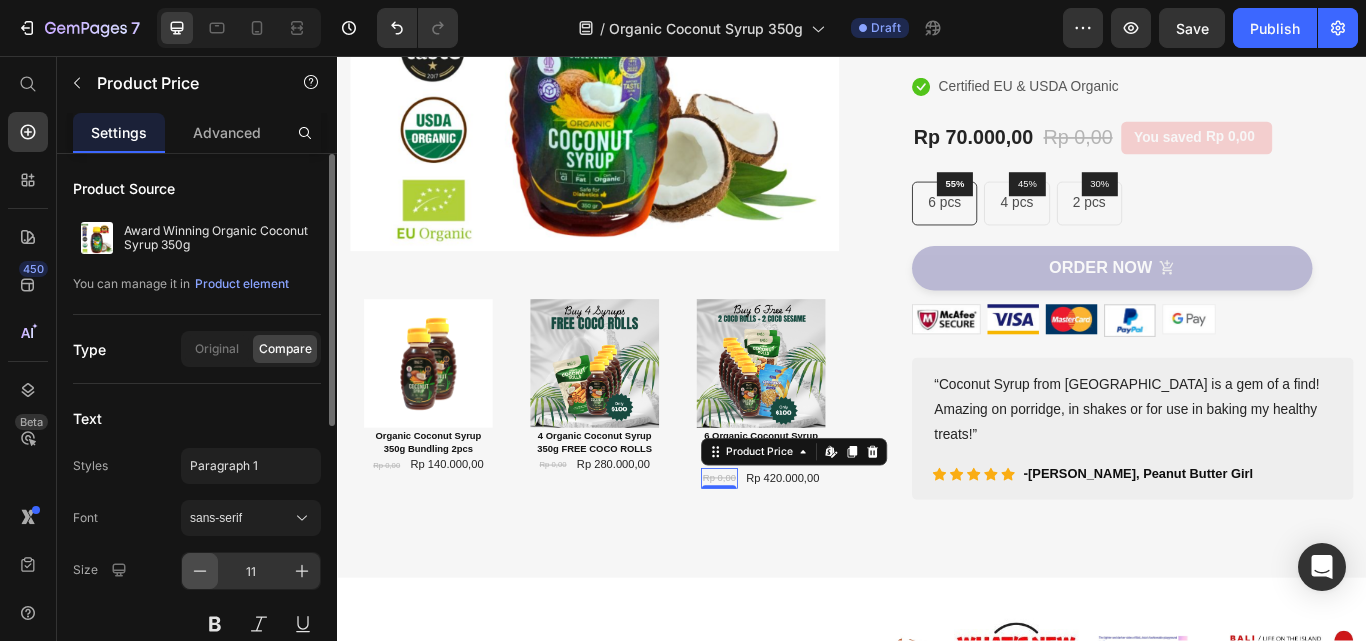 click 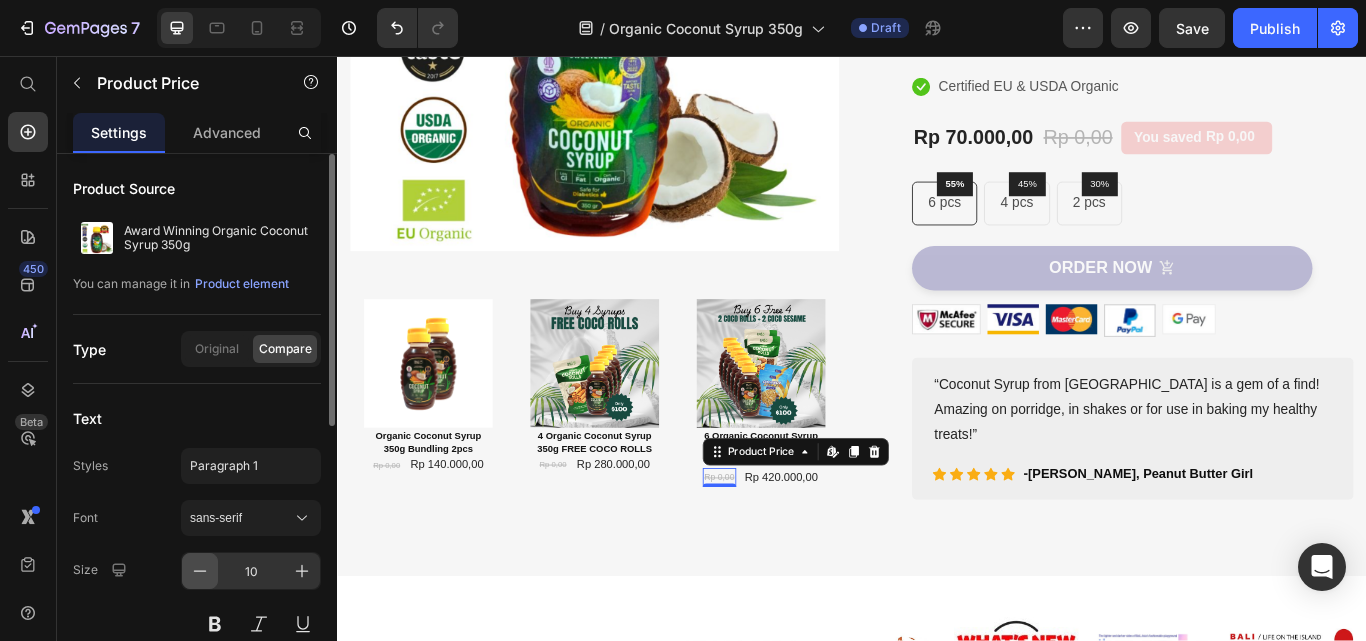 click 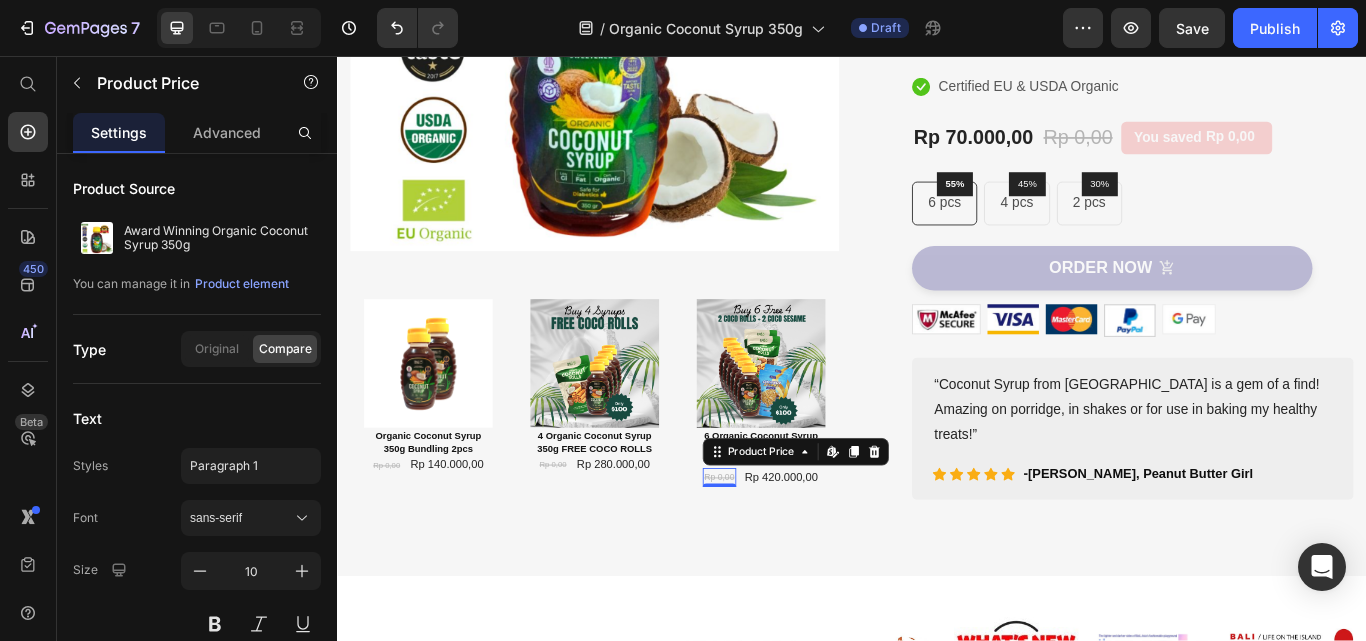 type on "9" 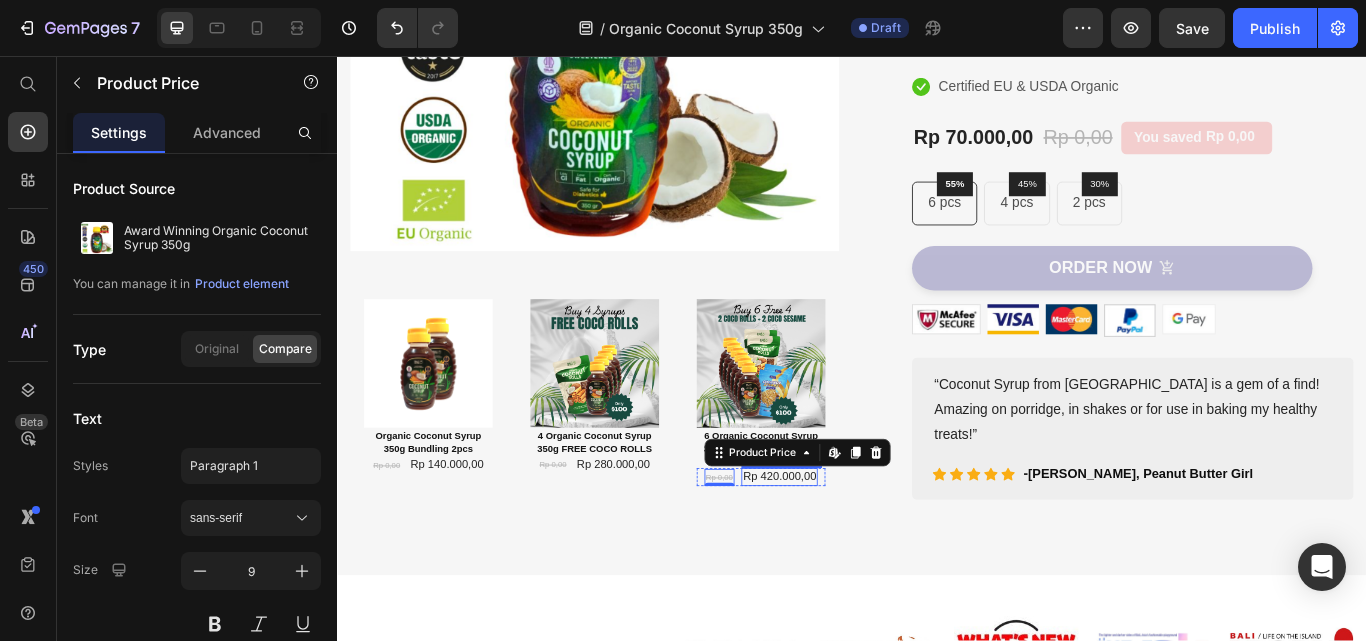 click on "Rp 420.000,00" at bounding box center [852, 546] 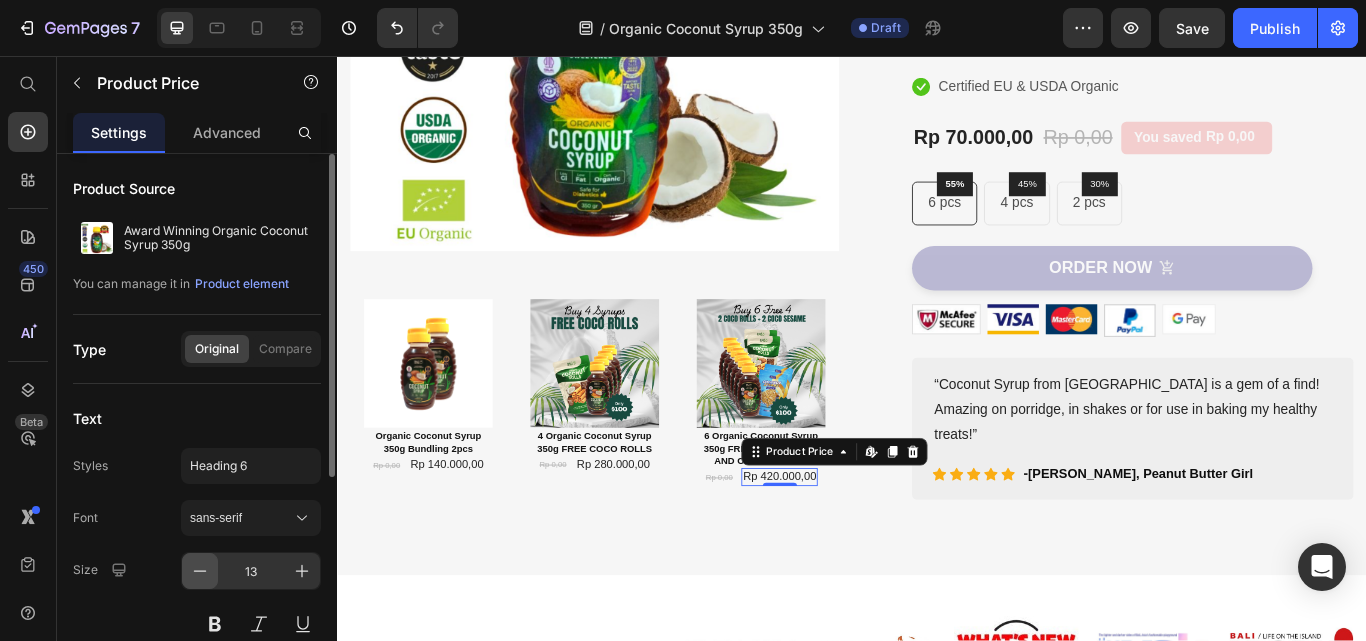 click 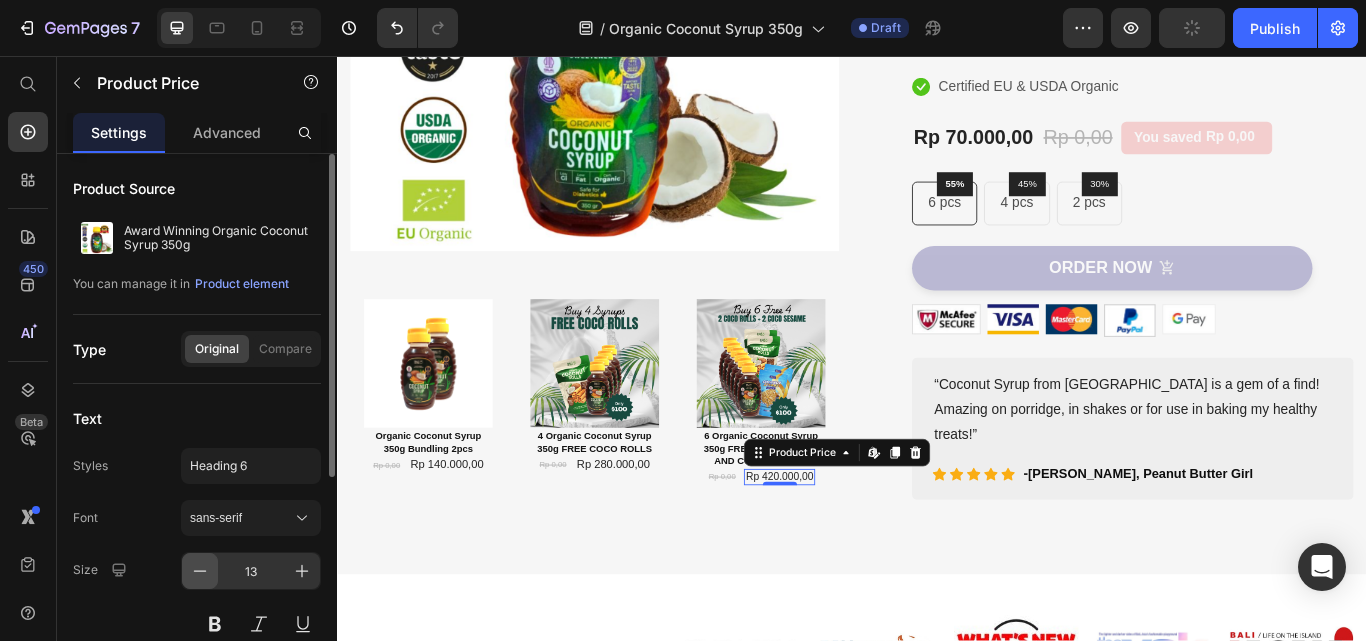 type on "12" 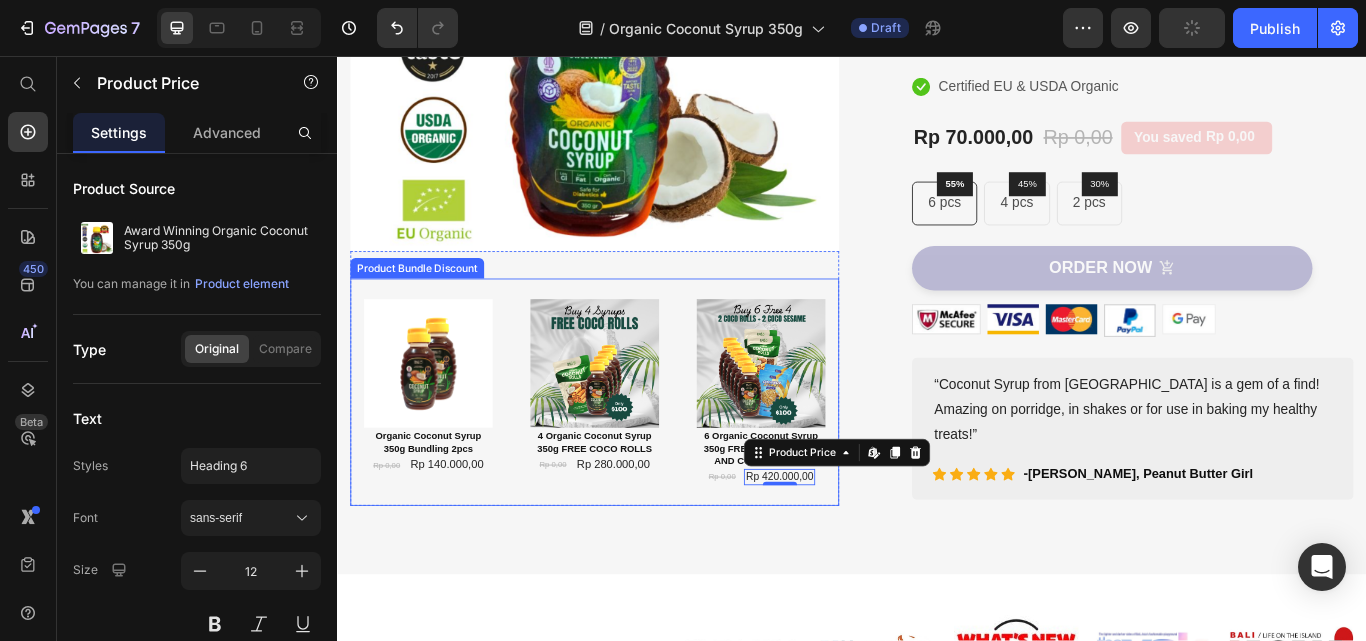 click on "Rp 280.000,00" at bounding box center (658, 532) 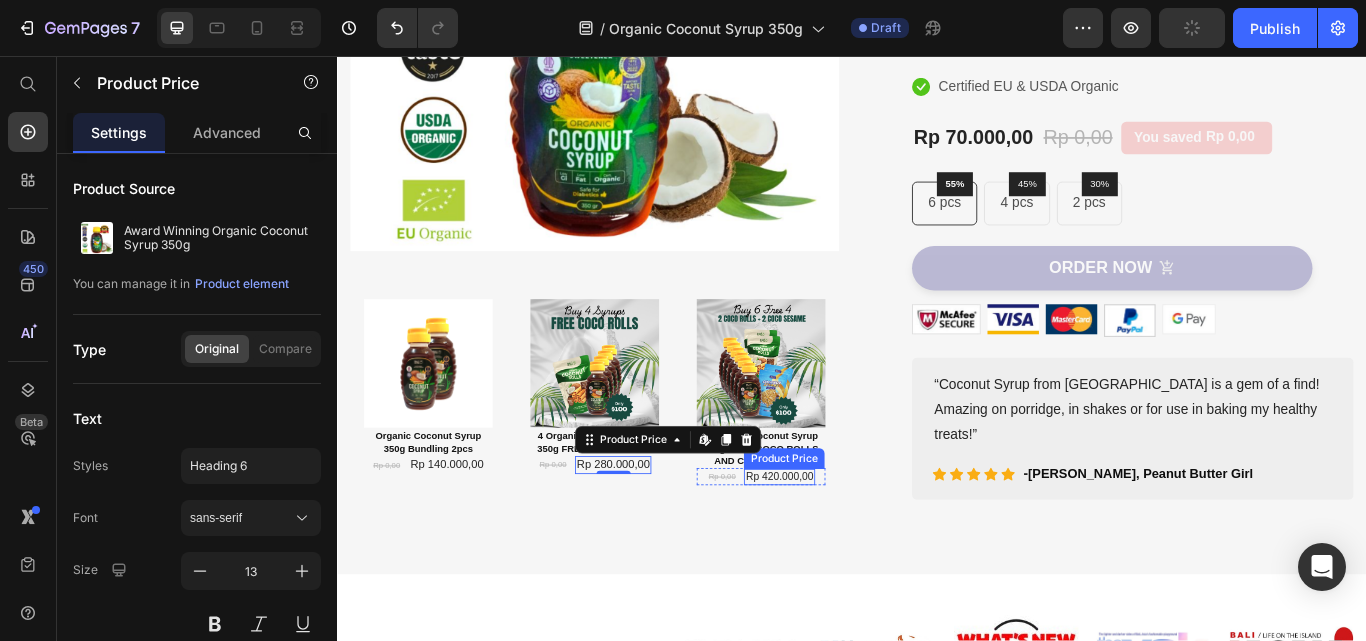 click on "Rp 420.000,00" at bounding box center [852, 547] 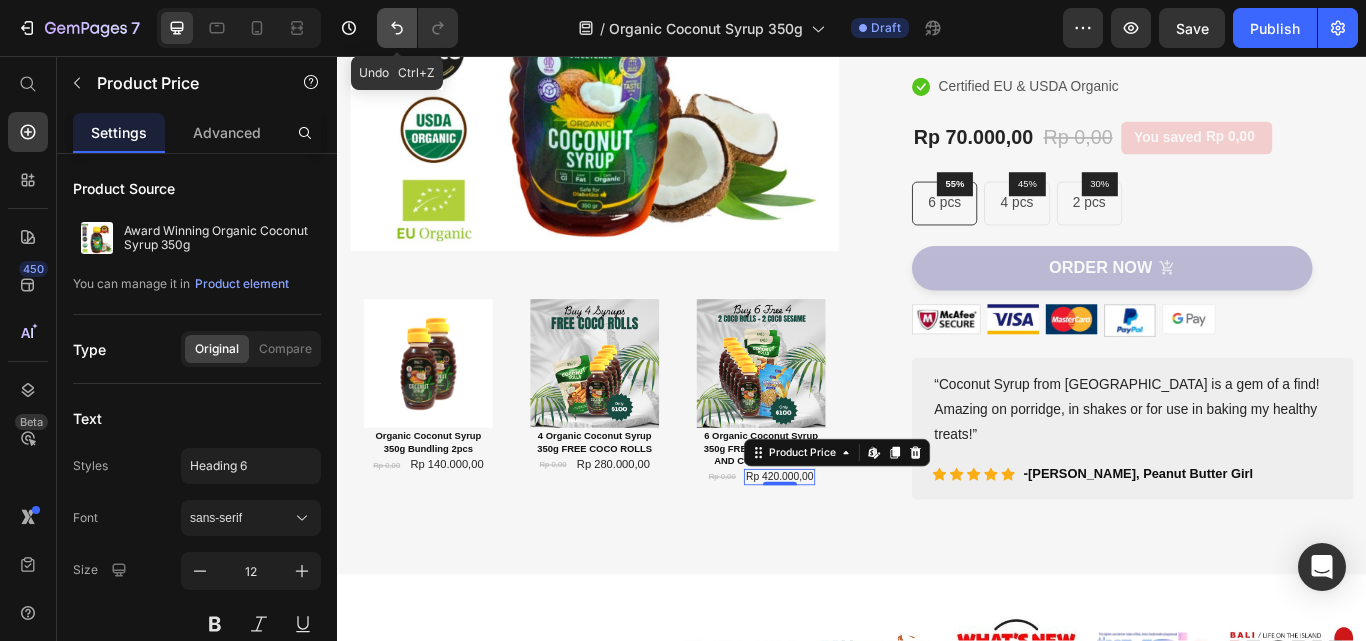 click 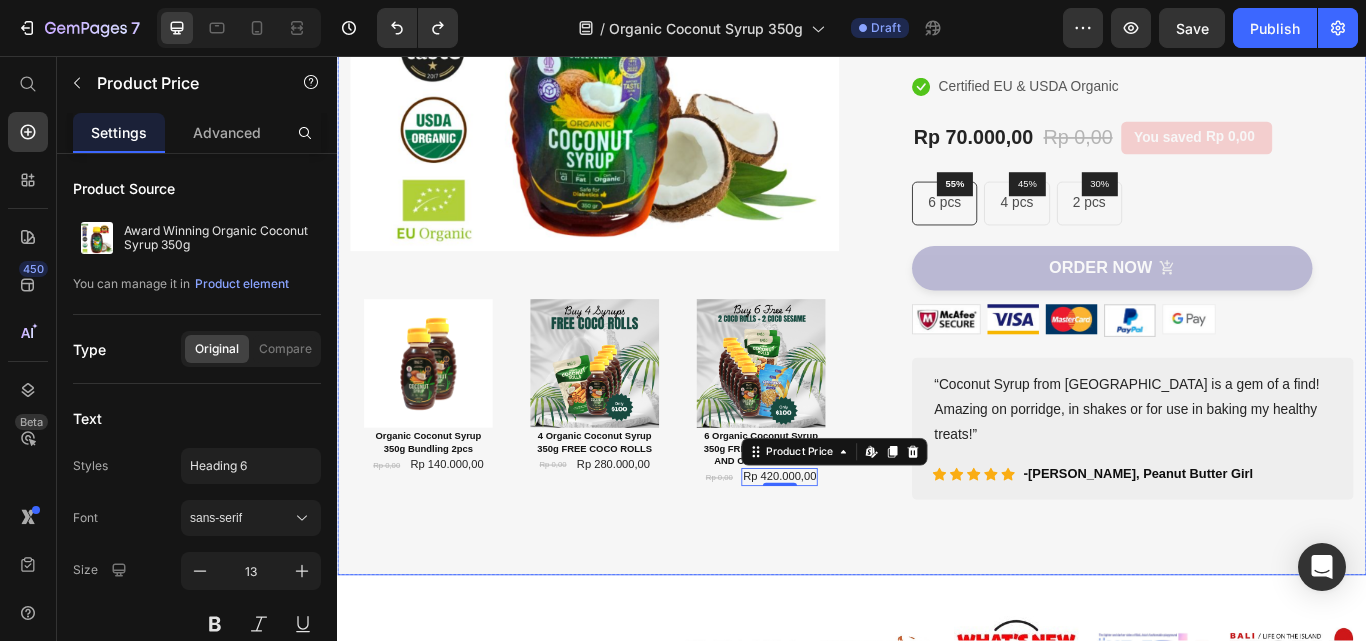 click on "Image Image Organic Coconut Syrup 350g Bundling 2pcs Text Block Rp 0,00 Product Price Rp 140.000,00 Product Price Row Row Image 4 Organic Coconut Syrup 350g FREE COCO ROLLS Text Block Rp 0,00 Product Price Rp 280.000,00 Product Price Row Row Image 6 Organic Coconut Syrup 350g FREE COCO ROLLS AND COCO SESAME Text Block Rp 0,00 Product Price Rp 420.000,00 Product Price   Edit content in Shopify 0 Row Row Product Bundle Discount Row Row (P) Images & Gallery Award Winning Organic Coconut Syrup 350g (P) Title                Icon                Icon                Icon                Icon                Icon Icon List Hoz 1000+ Clients satisfied Text block Row
Icon Low Glycemic Index Text block
Icon Natural Alternative Sweetener  Text block
Icon Great Taste Award & Superior Taste Award Winner Text block
Icon Certified EU & USDA Organic Text block Icon List Rp 70.000,00 (P) Price Rp 0,00 (P) Price You saved Rp 0,00 Product Tag Row 55% Text block Row" at bounding box center [937, 179] 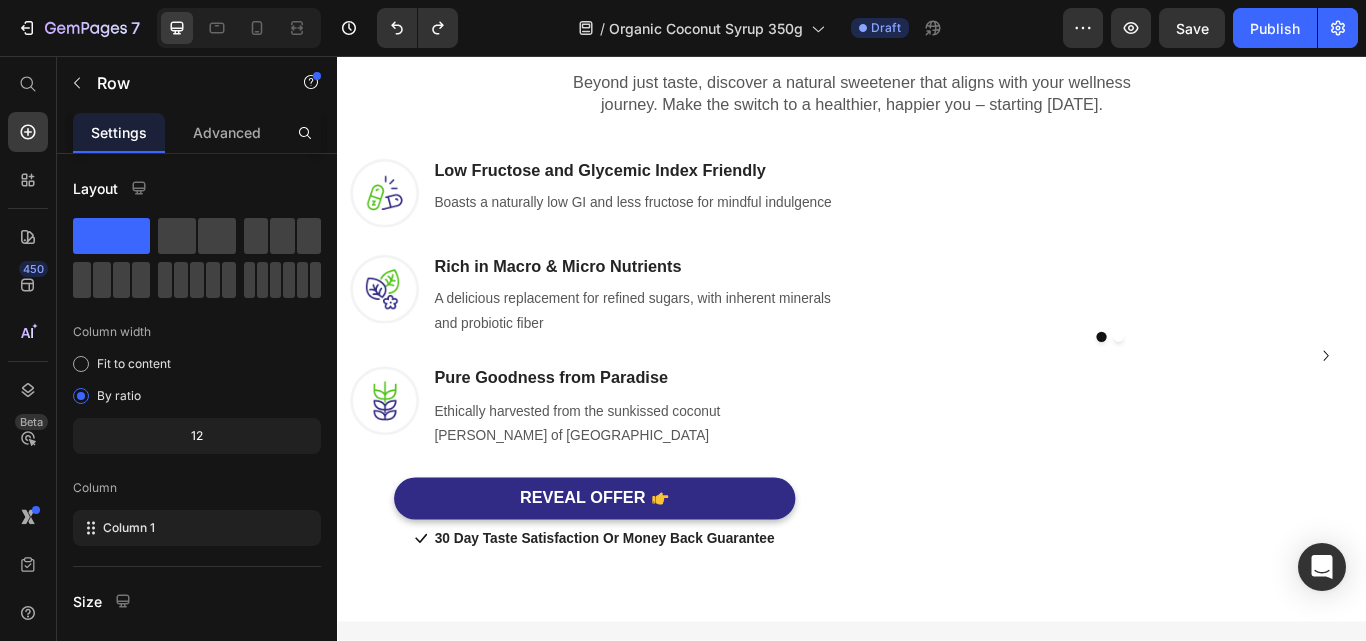 scroll, scrollTop: 1400, scrollLeft: 0, axis: vertical 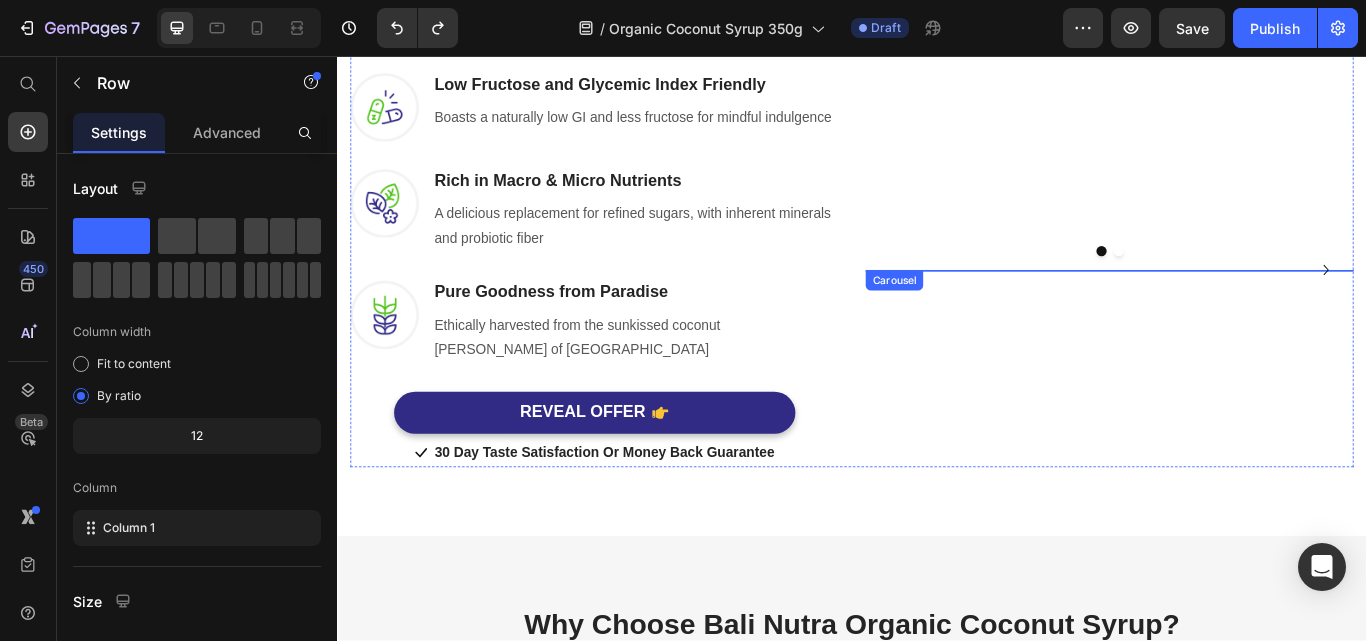 click 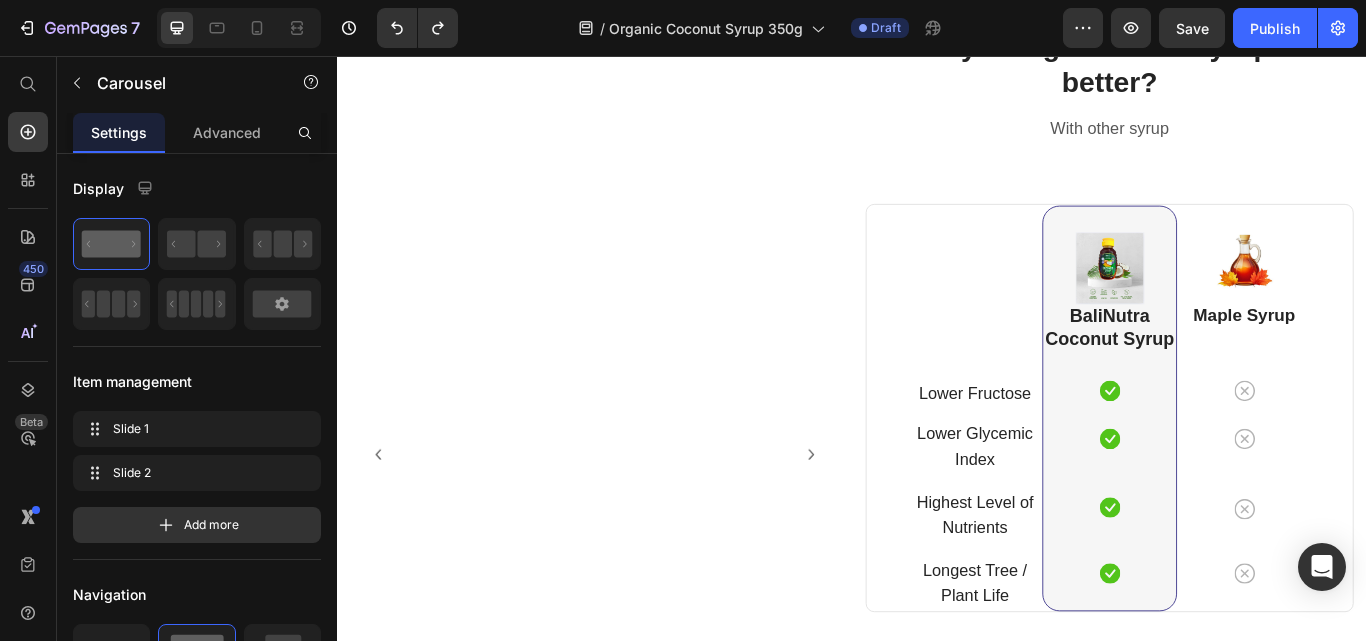 scroll, scrollTop: 5800, scrollLeft: 0, axis: vertical 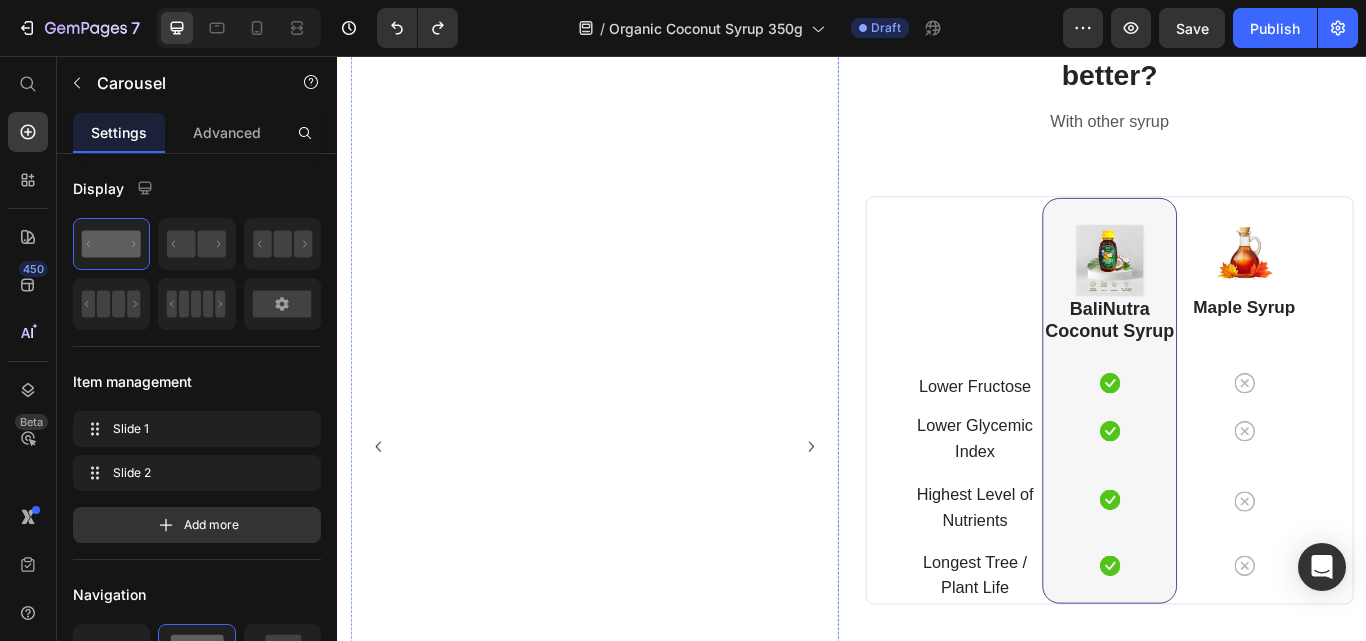 click at bounding box center [633, 13] 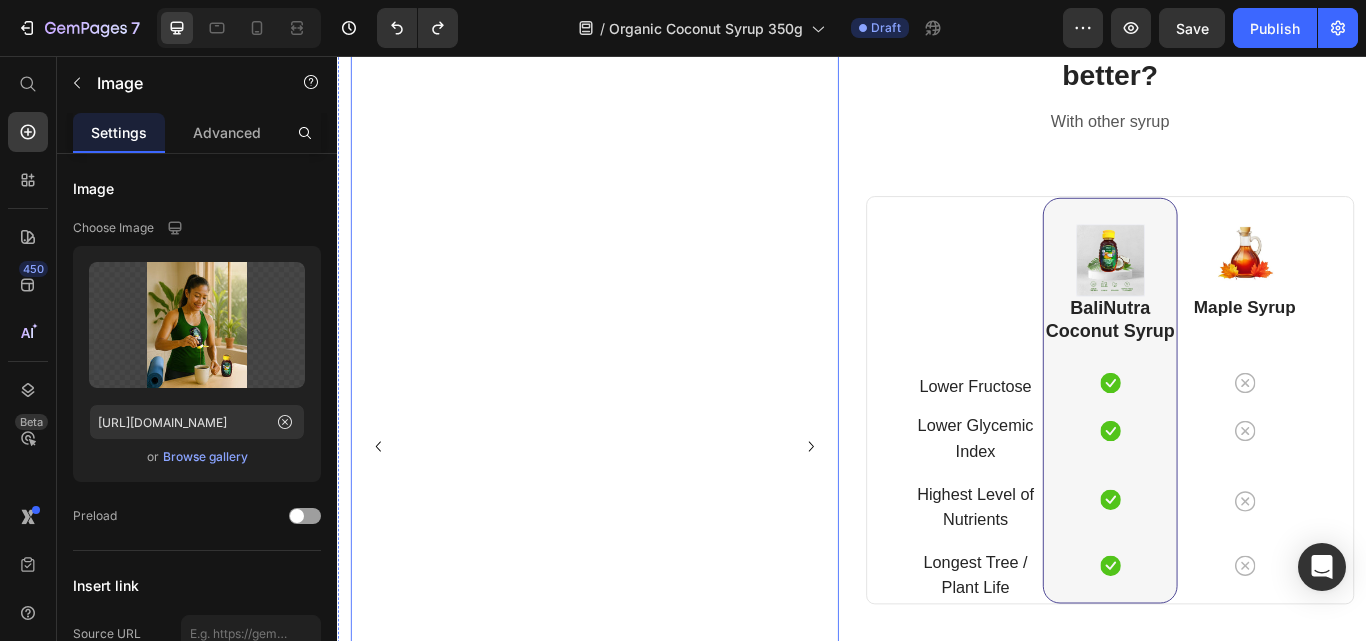 click 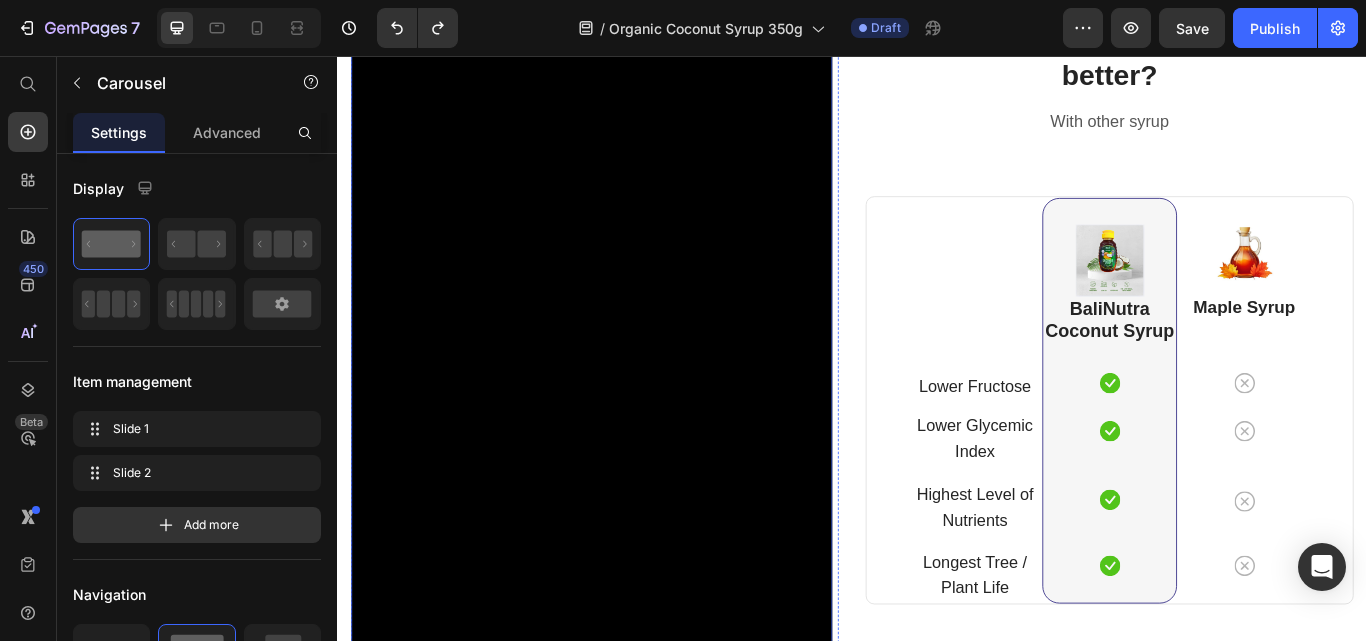 click at bounding box center (633, 512) 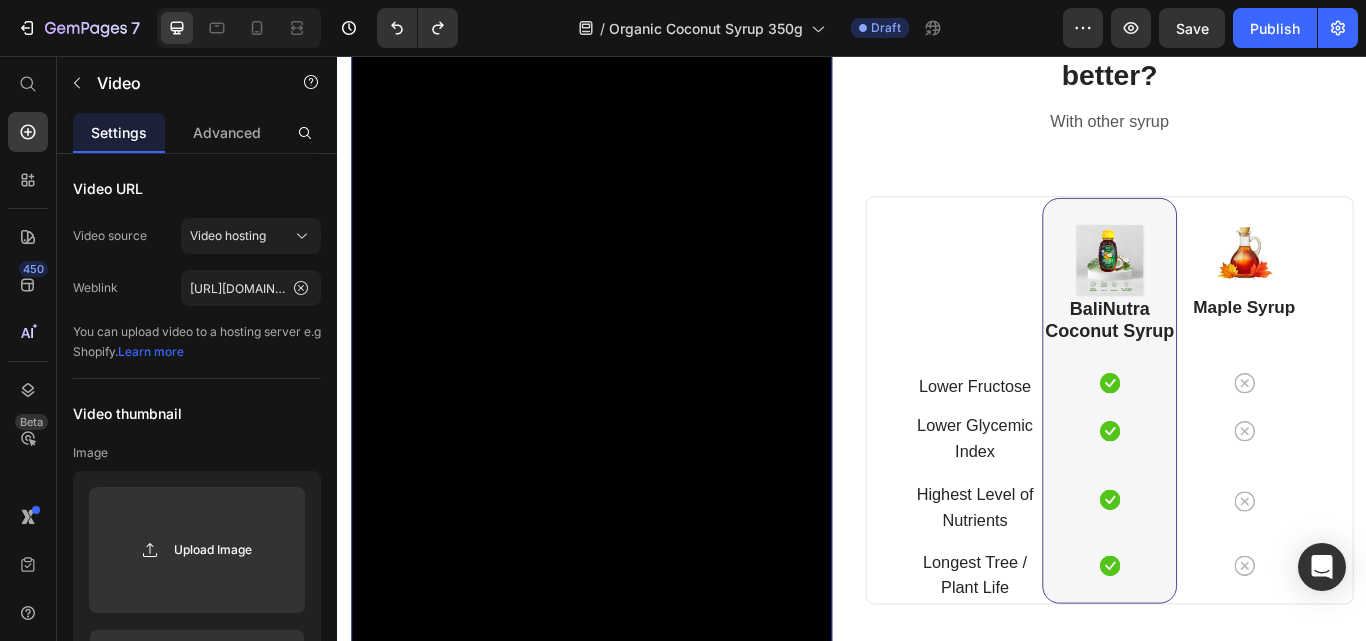 scroll, scrollTop: 5600, scrollLeft: 0, axis: vertical 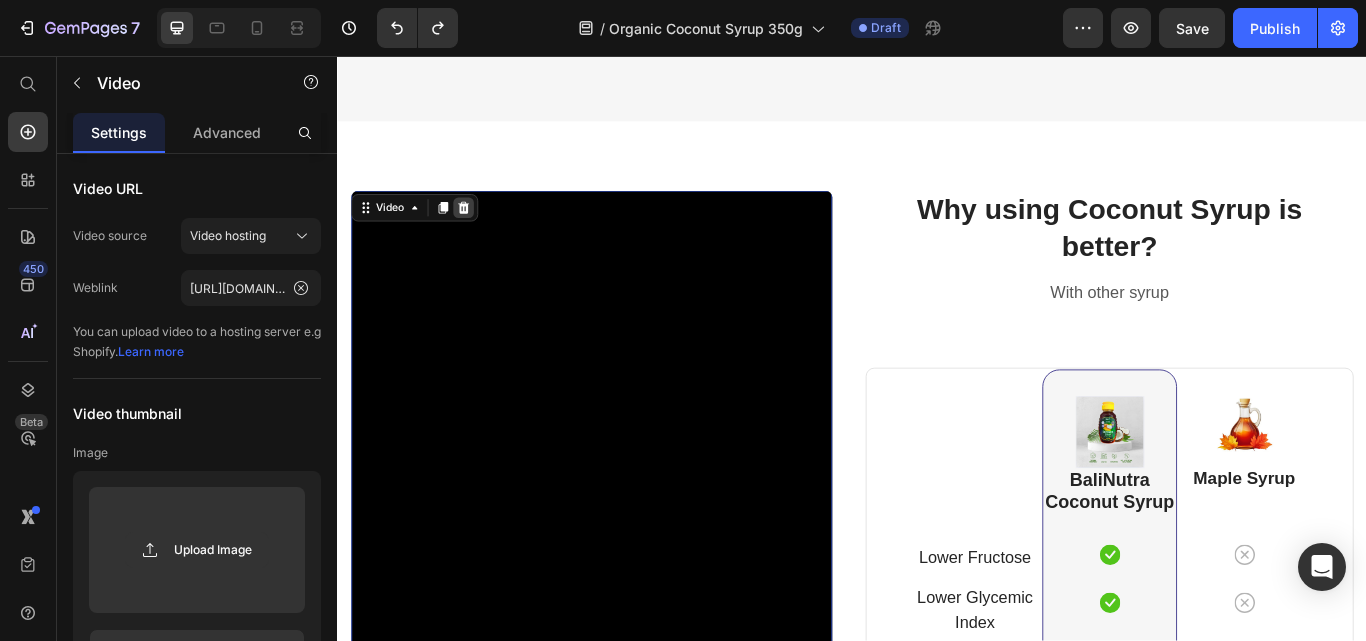 click 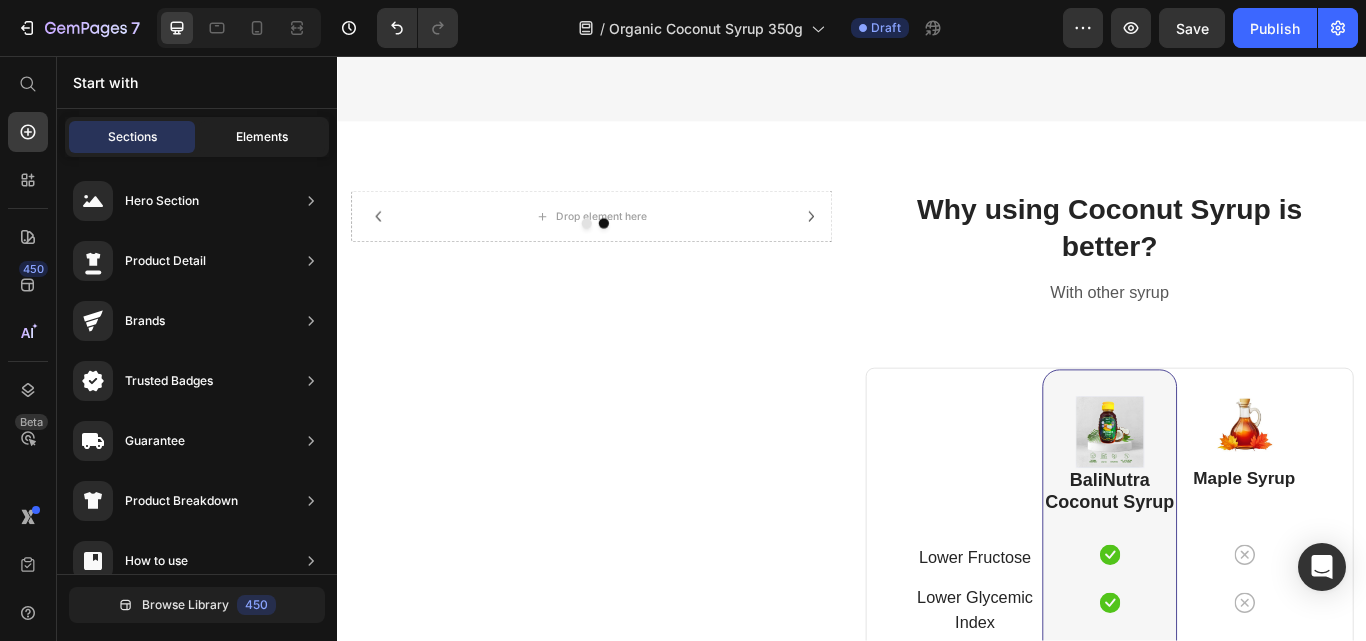 click on "Elements" 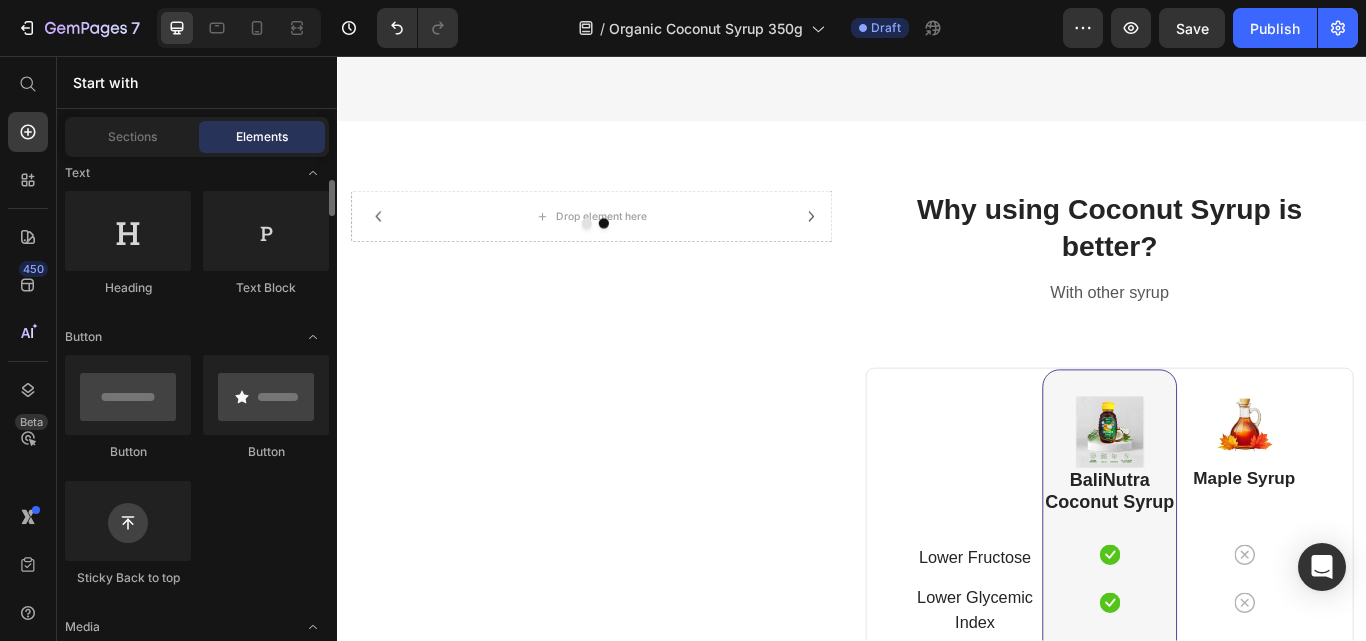 scroll, scrollTop: 500, scrollLeft: 0, axis: vertical 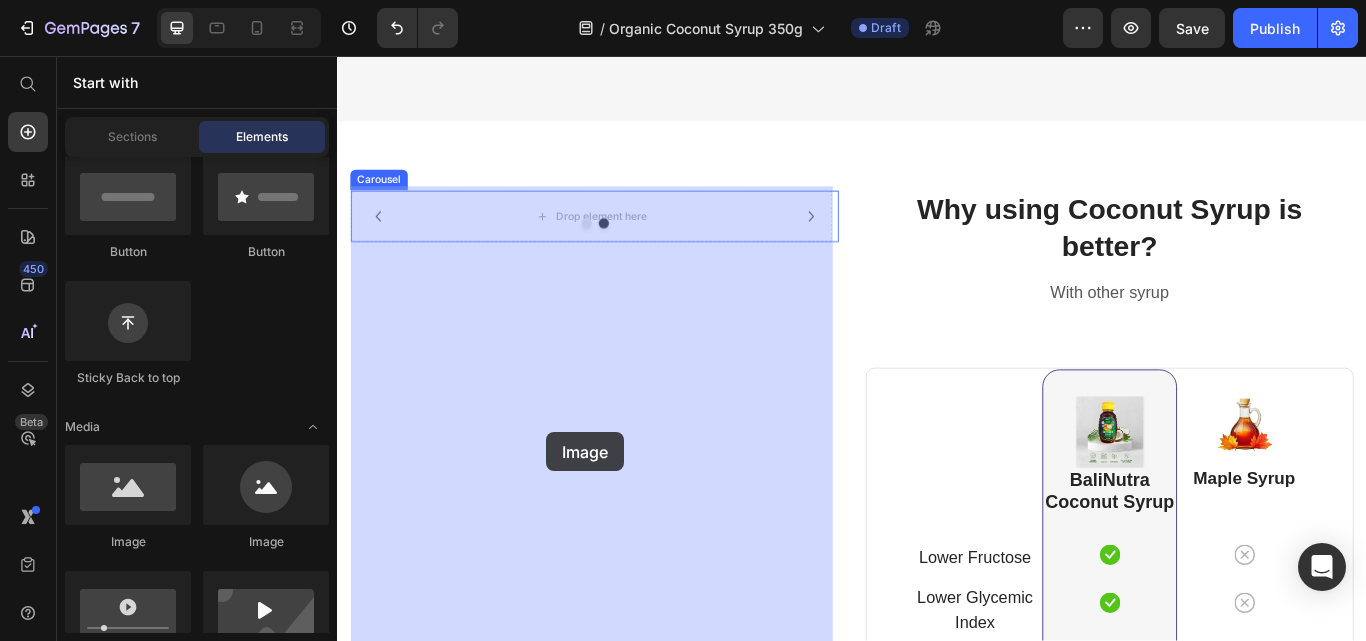 drag, startPoint x: 450, startPoint y: 561, endPoint x: 542, endPoint y: 501, distance: 109.83624 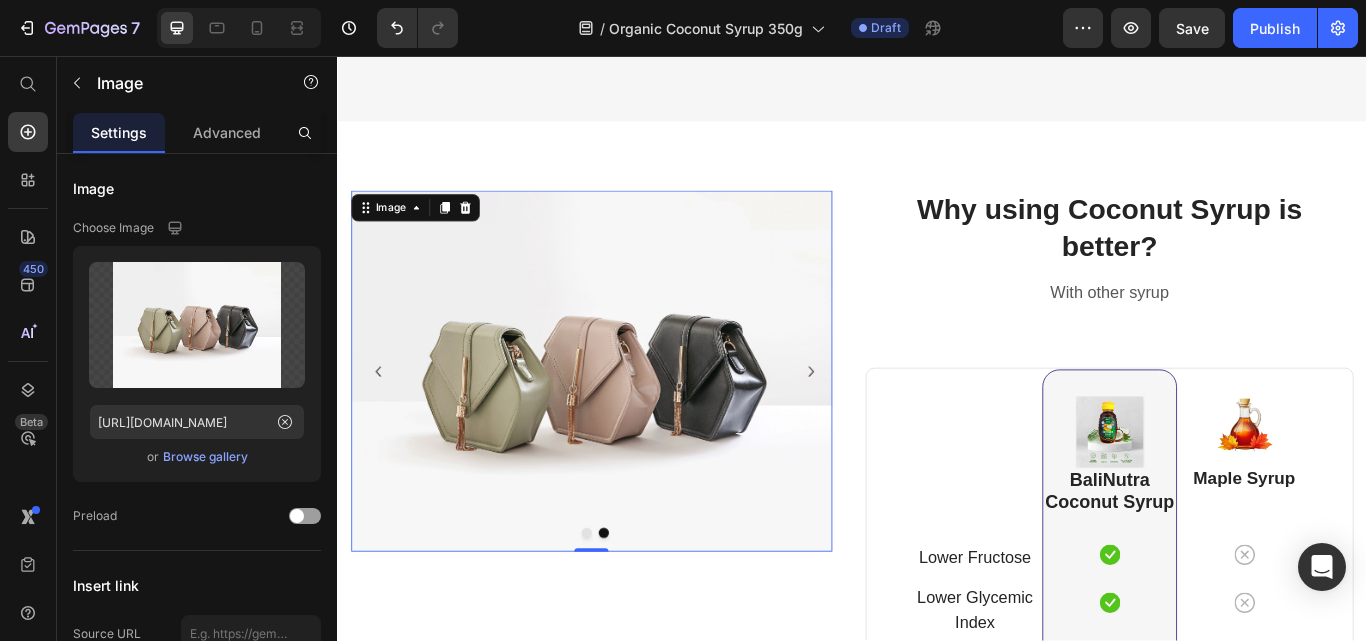 scroll, scrollTop: 5800, scrollLeft: 0, axis: vertical 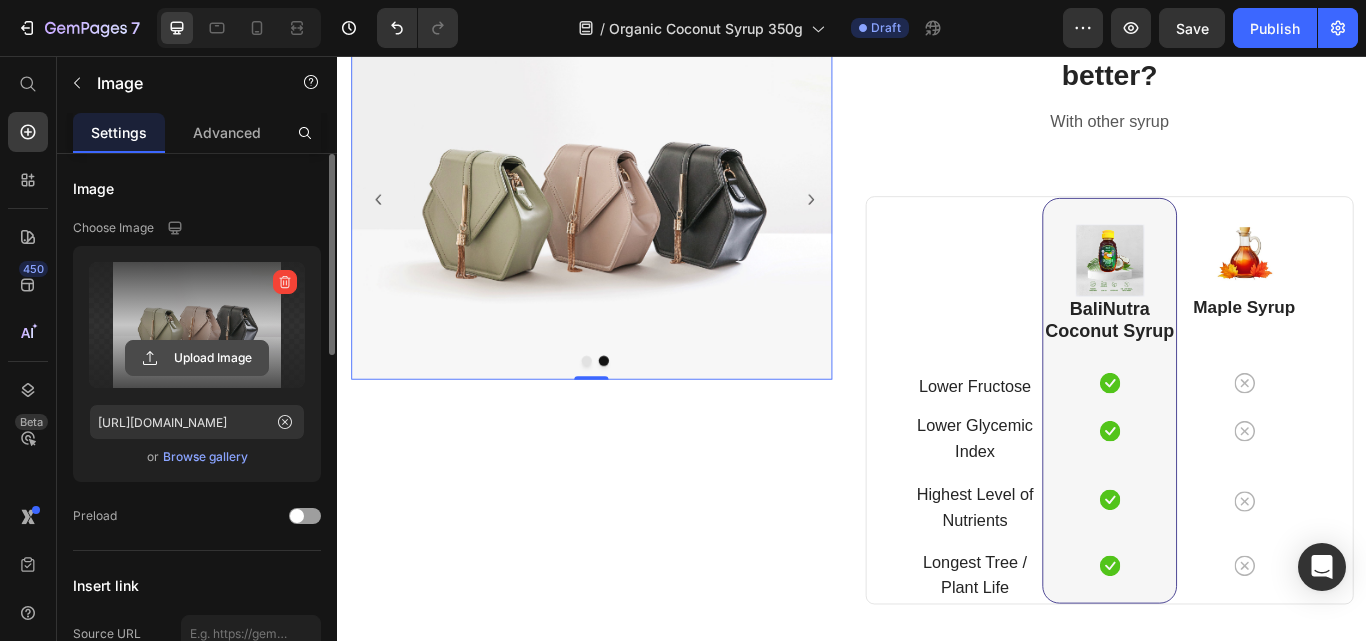 click 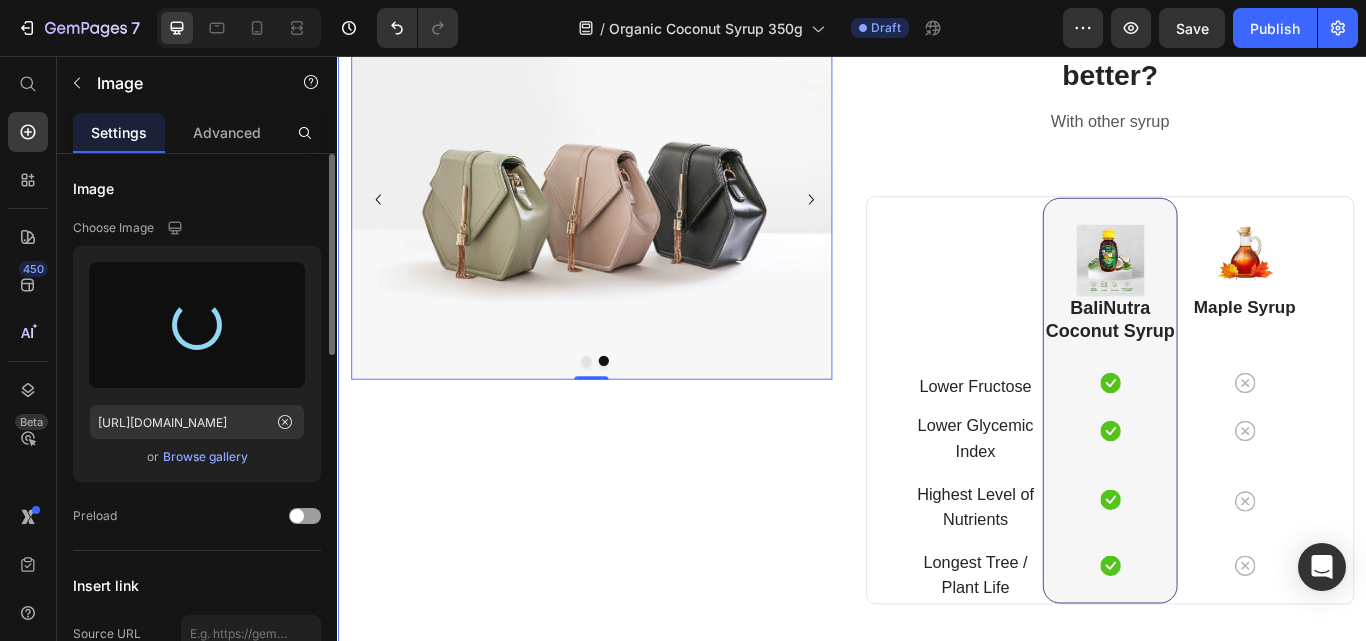 type on "[URL][DOMAIN_NAME]" 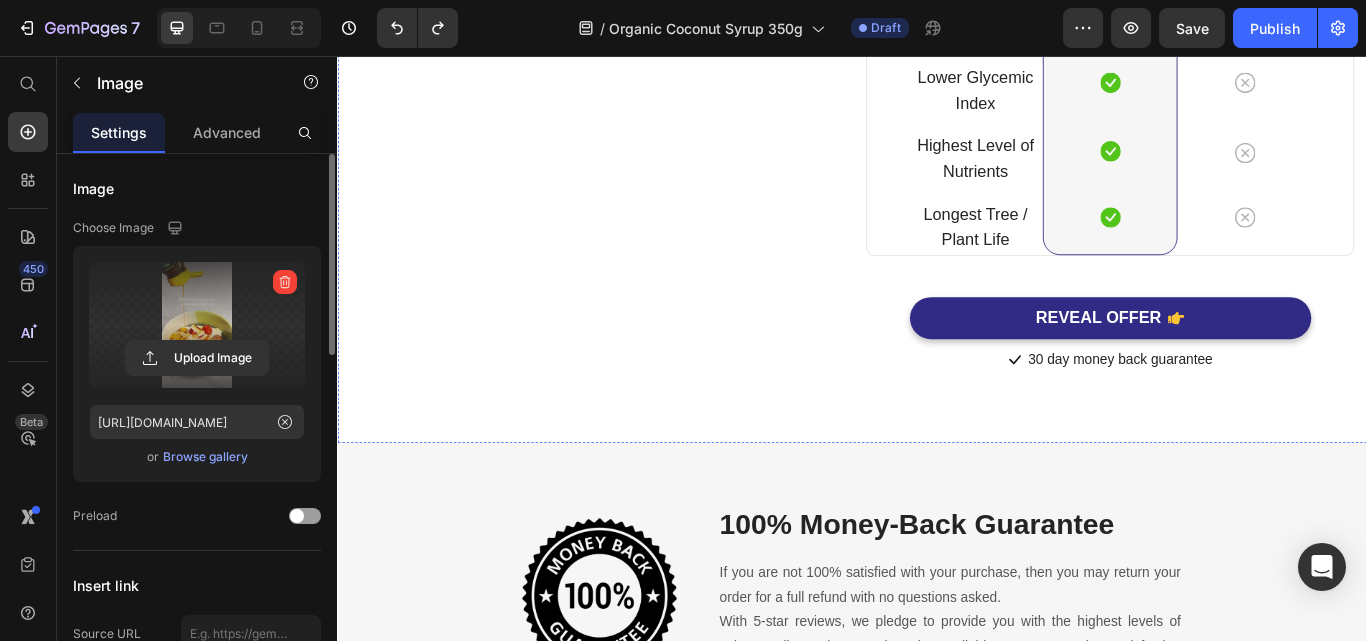 scroll, scrollTop: 6200, scrollLeft: 0, axis: vertical 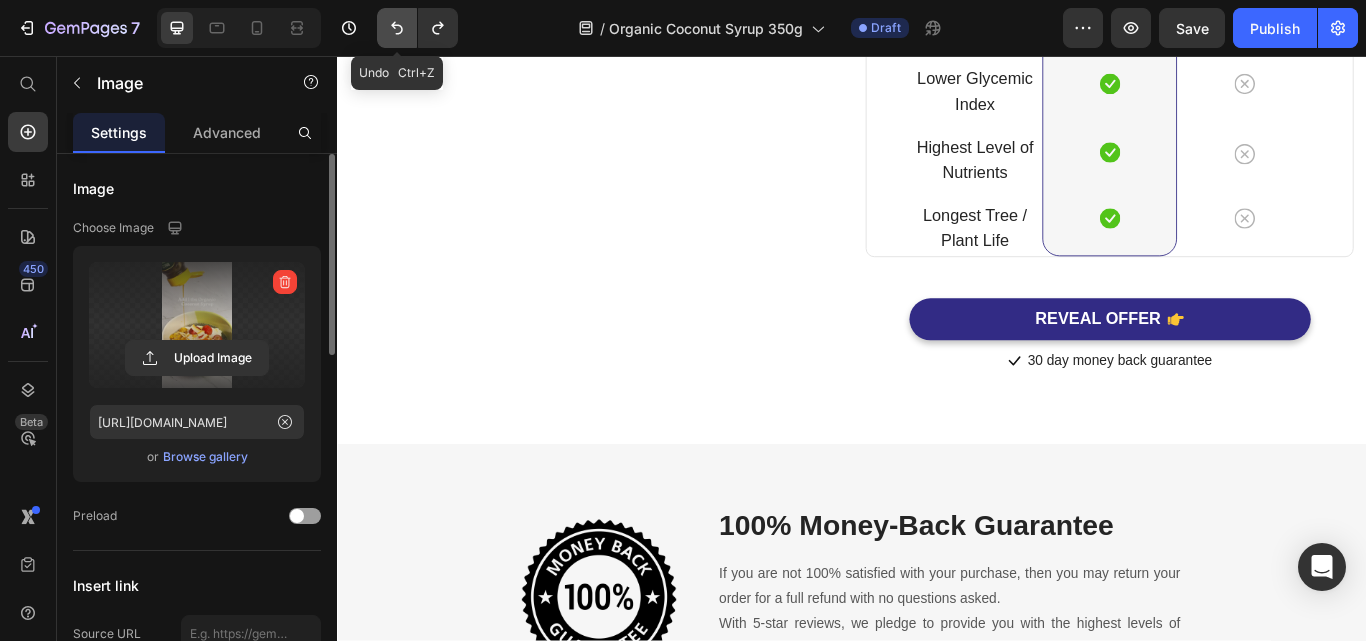 click 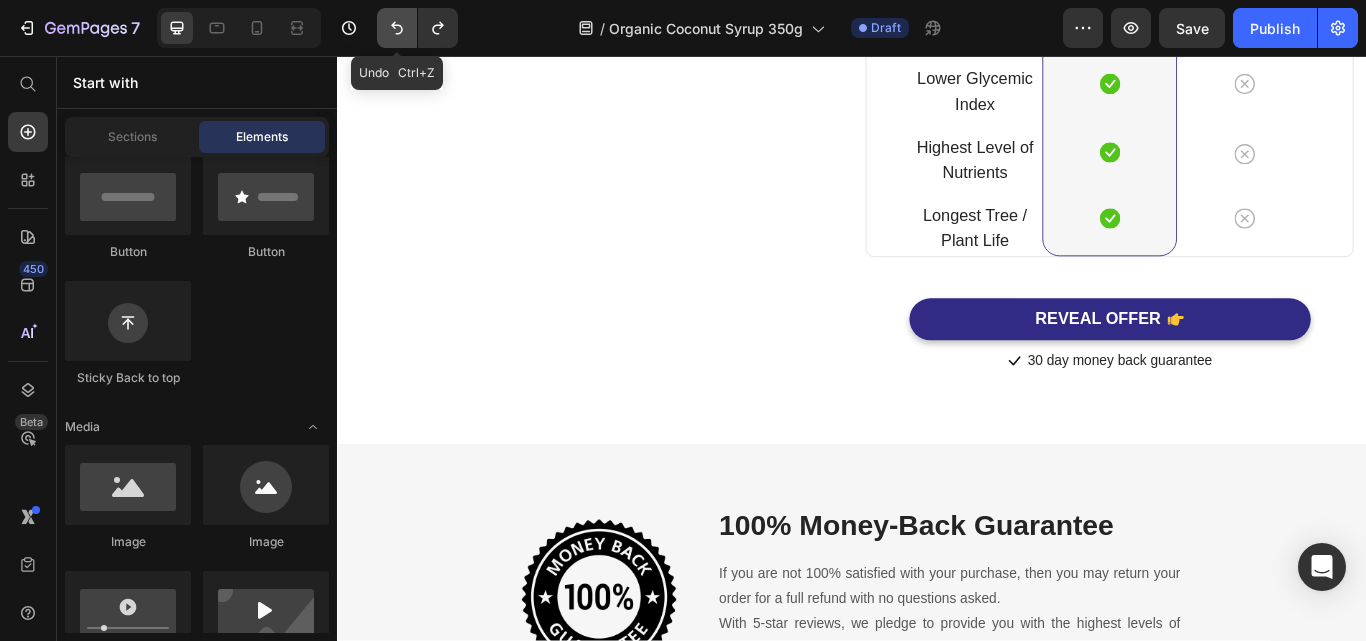 click 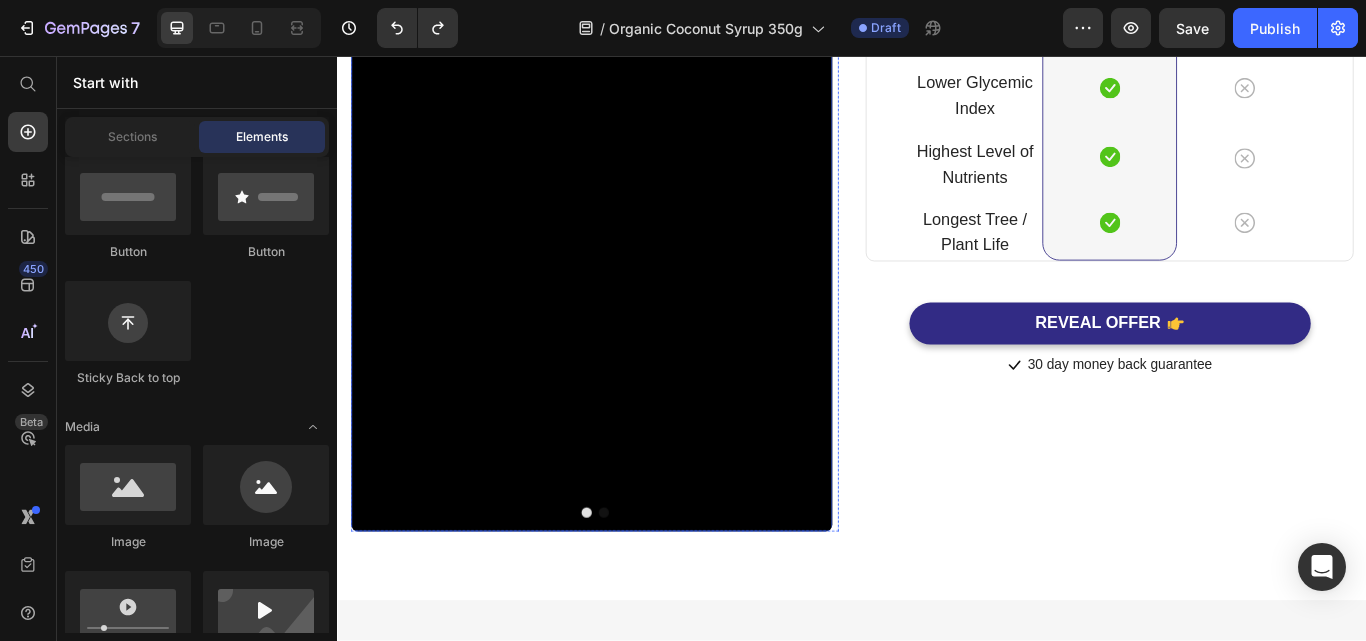 scroll, scrollTop: 5800, scrollLeft: 0, axis: vertical 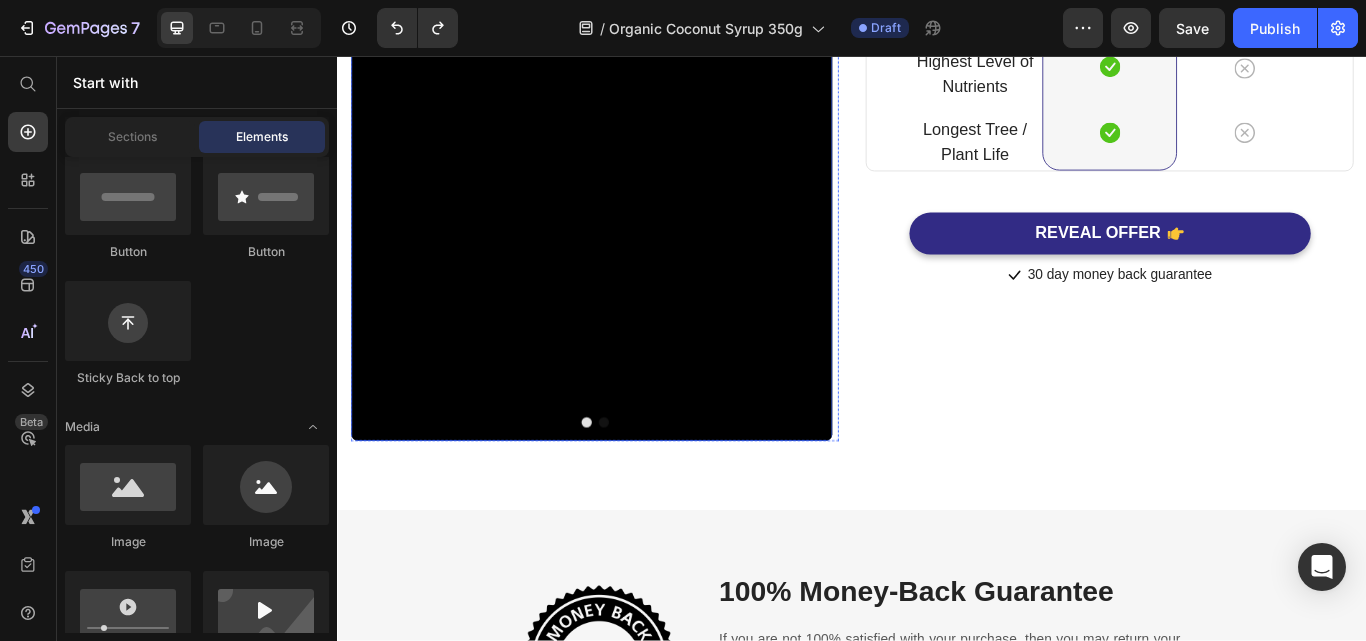 click at bounding box center (633, 7) 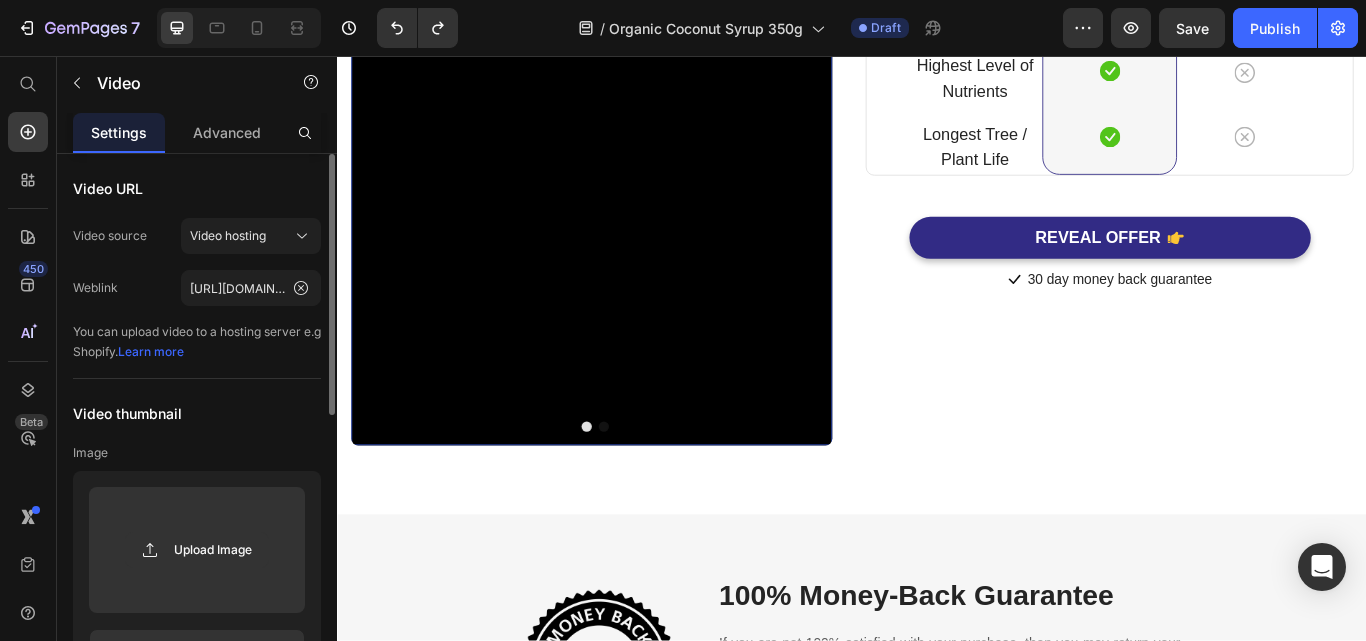 scroll, scrollTop: 6100, scrollLeft: 0, axis: vertical 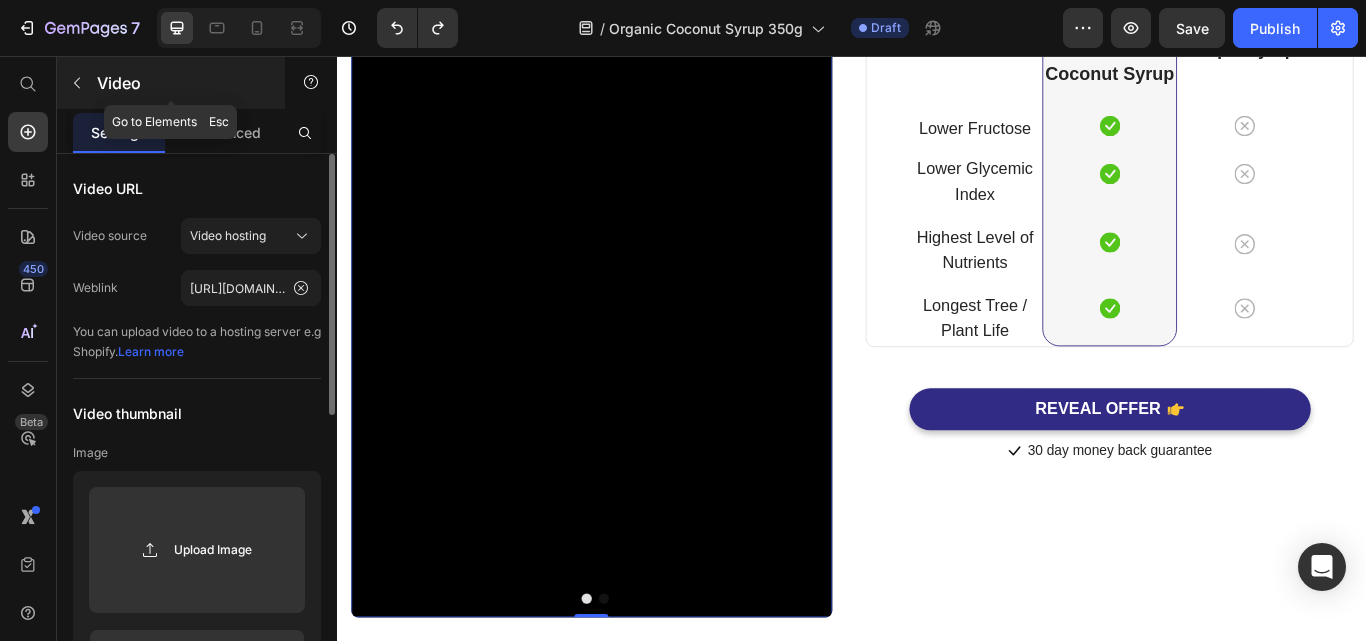 click at bounding box center [77, 83] 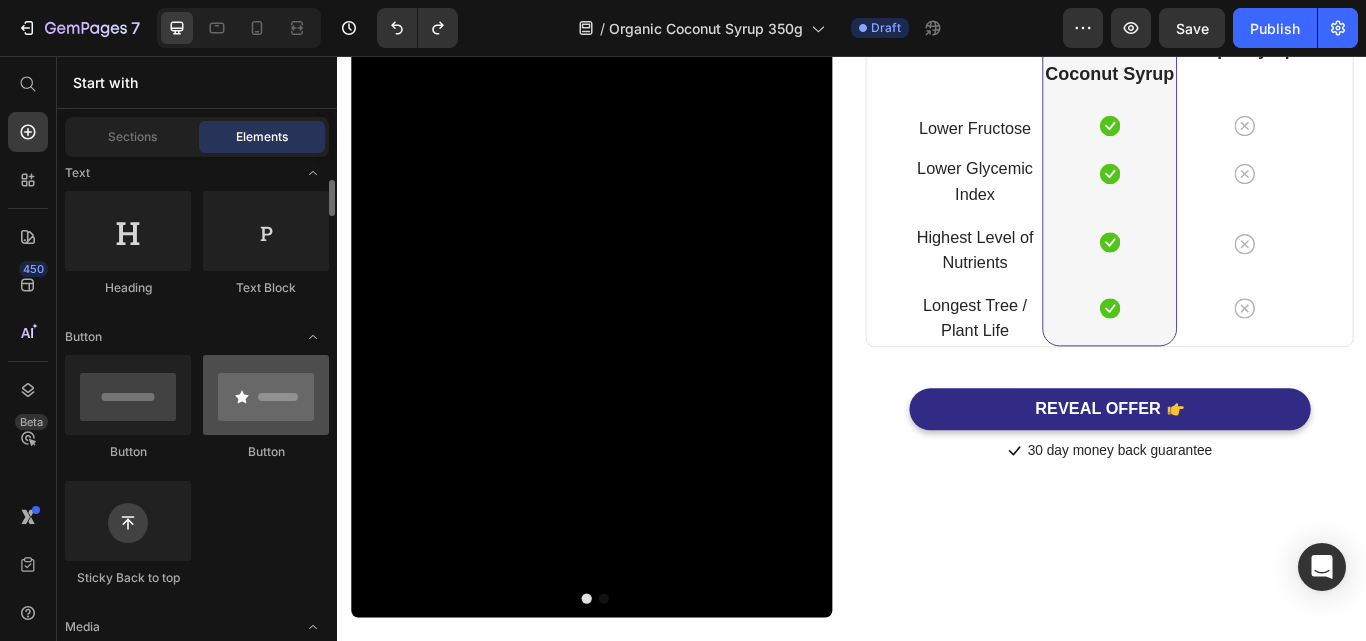 scroll, scrollTop: 0, scrollLeft: 0, axis: both 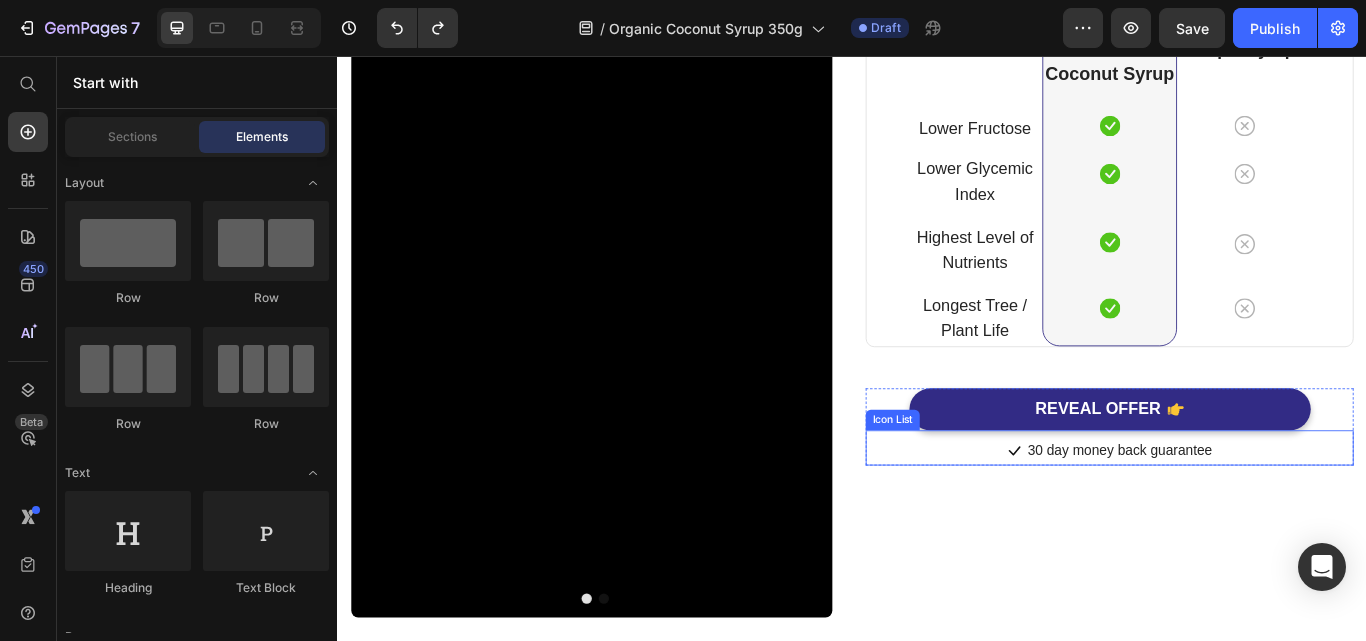 click on "Why using Coconut Syrup is better? Heading With other syrup Text block Row Lower Fructose Text block Row Lower Glycemic Index Text block Row Highest Level of Nutrients Text block Row Longest Tree / Plant Life Text block Row Image BaliNutra Coconut Syrup Heading
Icon Row
Icon Row
Icon Row
Icon Row Row Image Maple Syrup Heading
Icon Row
Icon Row
Icon Row
Icon Row Row Your Brand Heading Differentiation Point 1 Text block
Icon Row Differentiation Point 2 Text block
Icon Row Differentiation Point 3 Text block
Icon Row Differentiation Point 4 Text block
Icon Row Differentiation Point 5 Text block
Icon Row Differentiation Point 6 Text block
Icon Row Differentiation Point 7 Text block
Icon Row Differentiation Point 8 Text block
Icon Row Row Other Brands Heading Icon" at bounding box center (1237, 212) 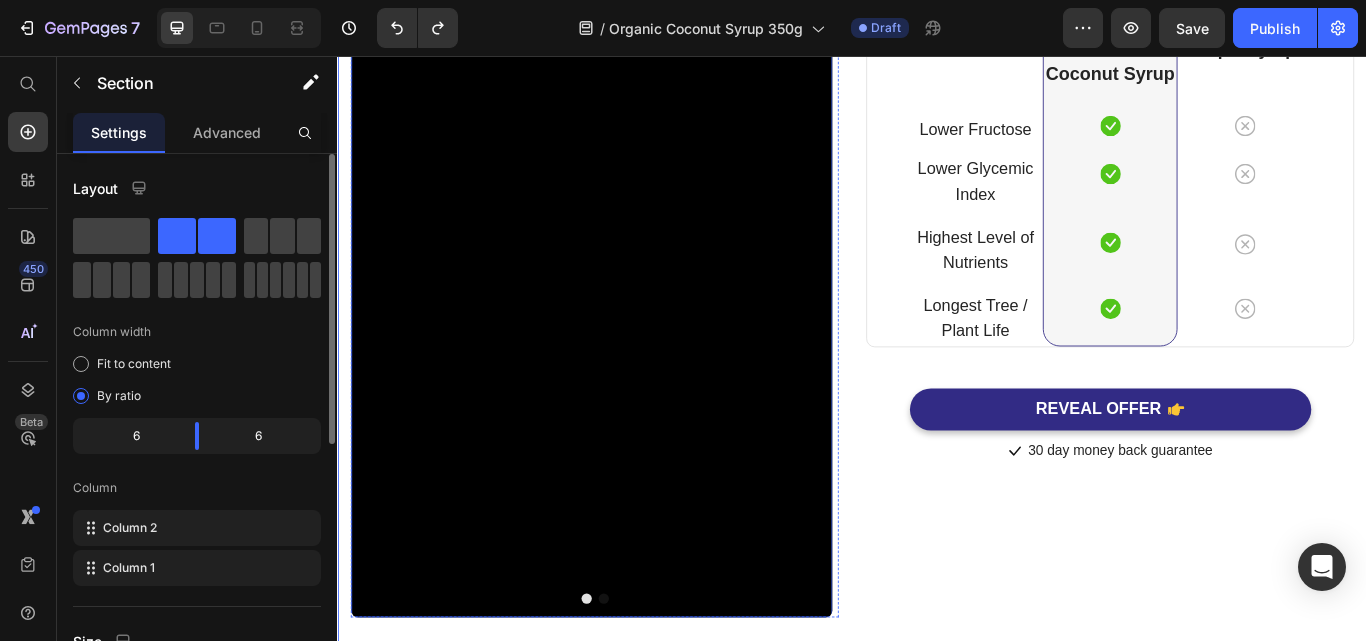 scroll, scrollTop: 5900, scrollLeft: 0, axis: vertical 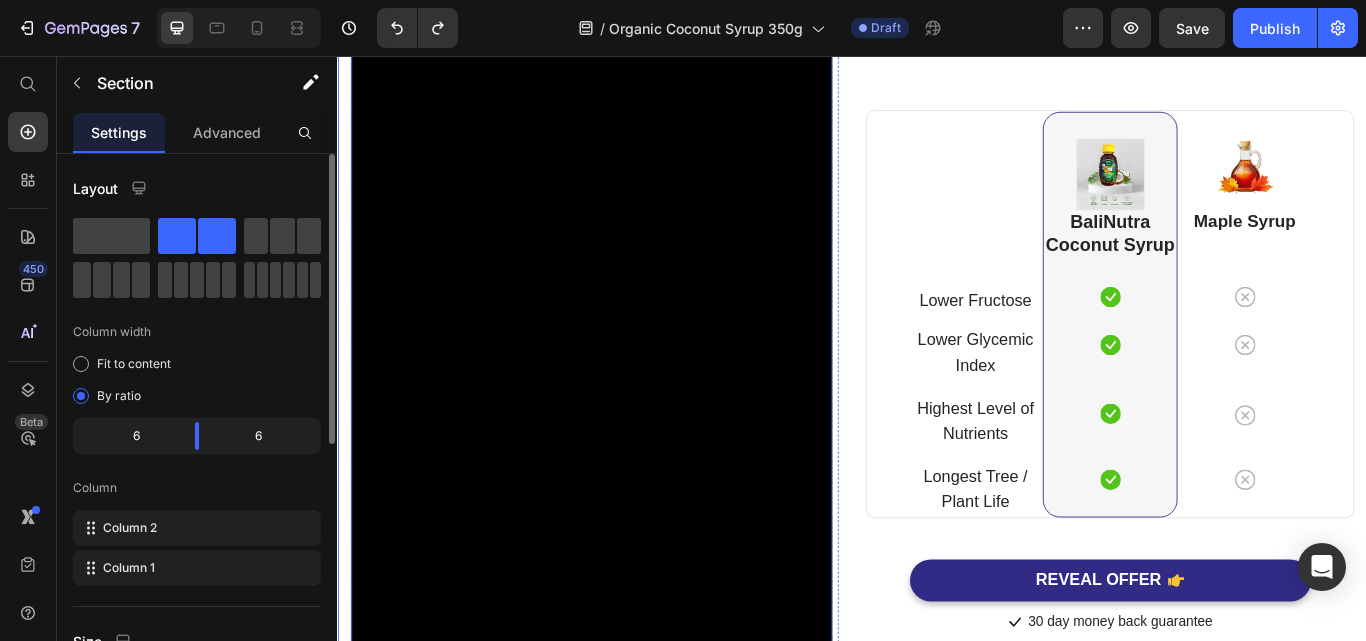 click at bounding box center [633, 412] 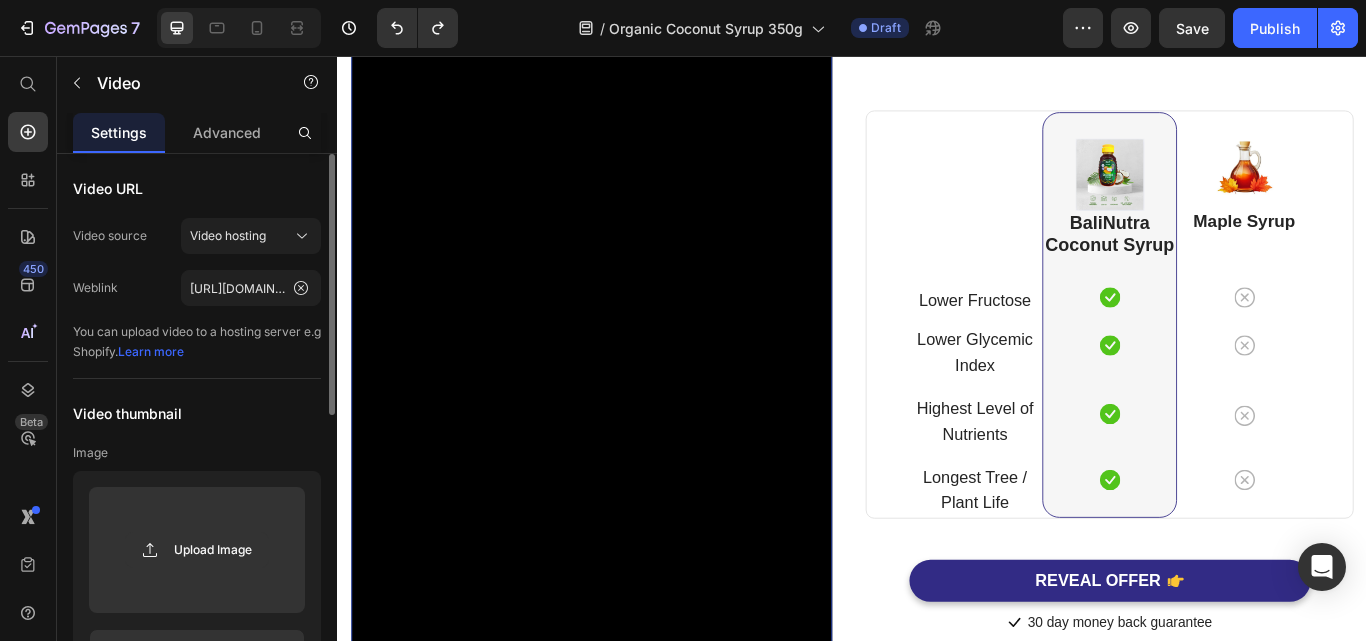 scroll, scrollTop: 5700, scrollLeft: 0, axis: vertical 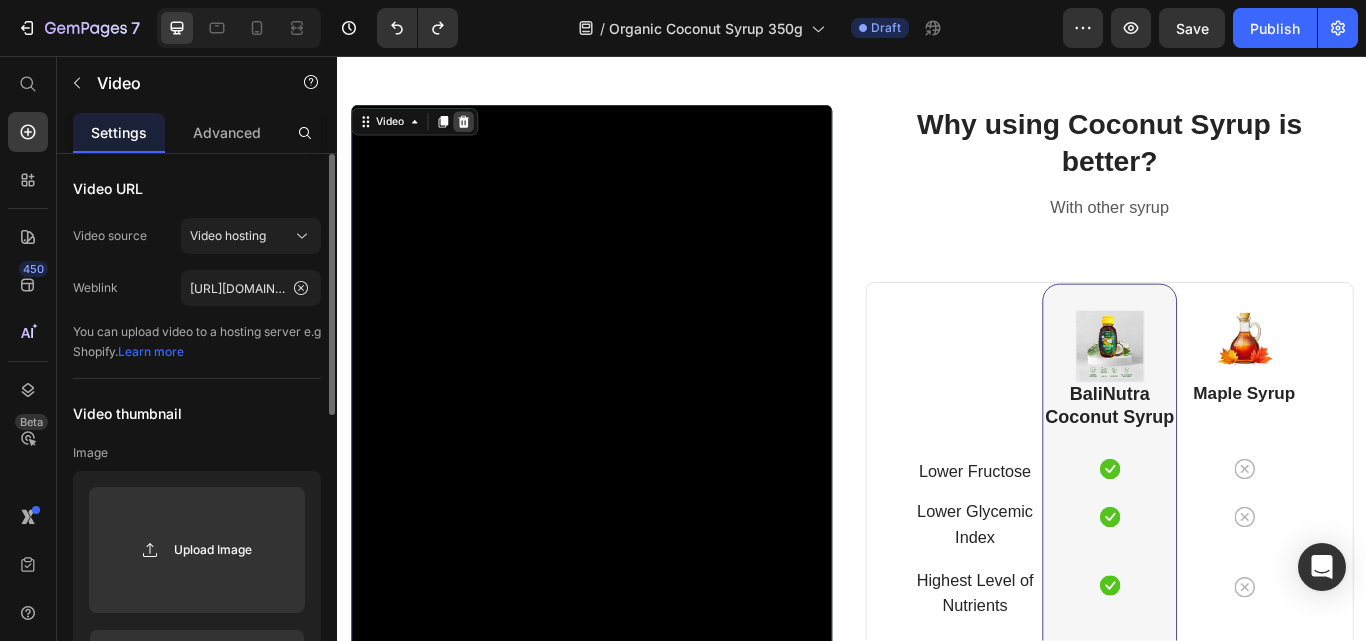 click 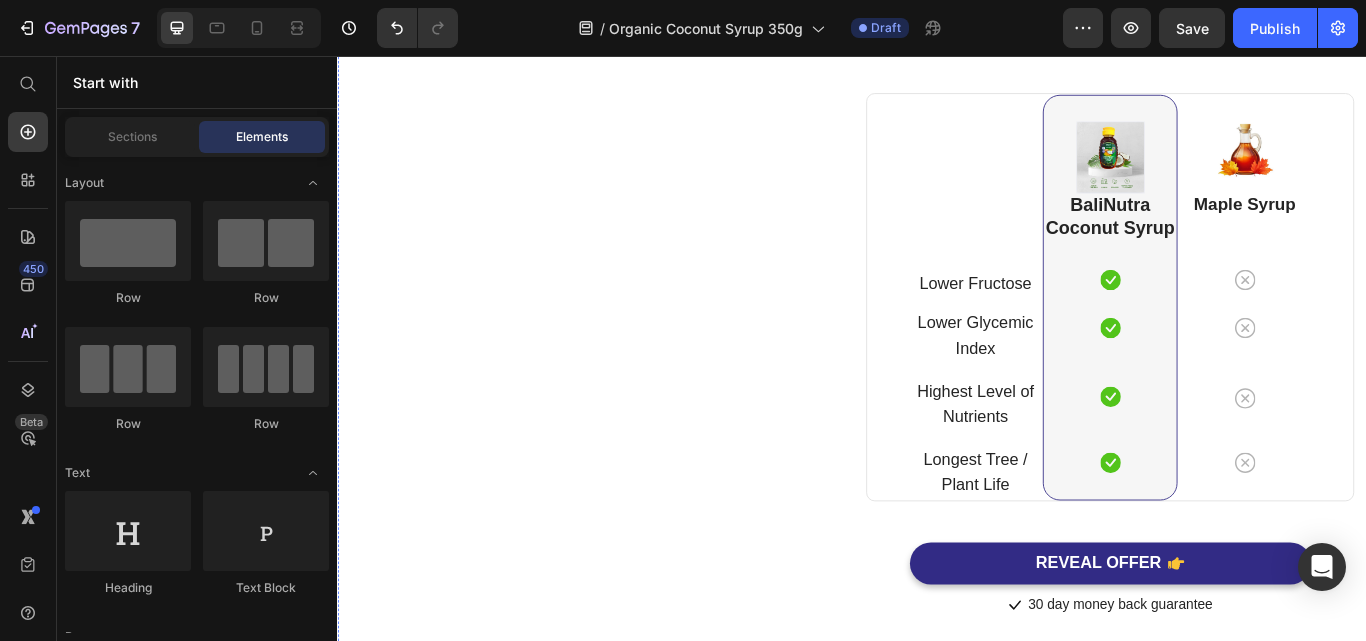 scroll, scrollTop: 5900, scrollLeft: 0, axis: vertical 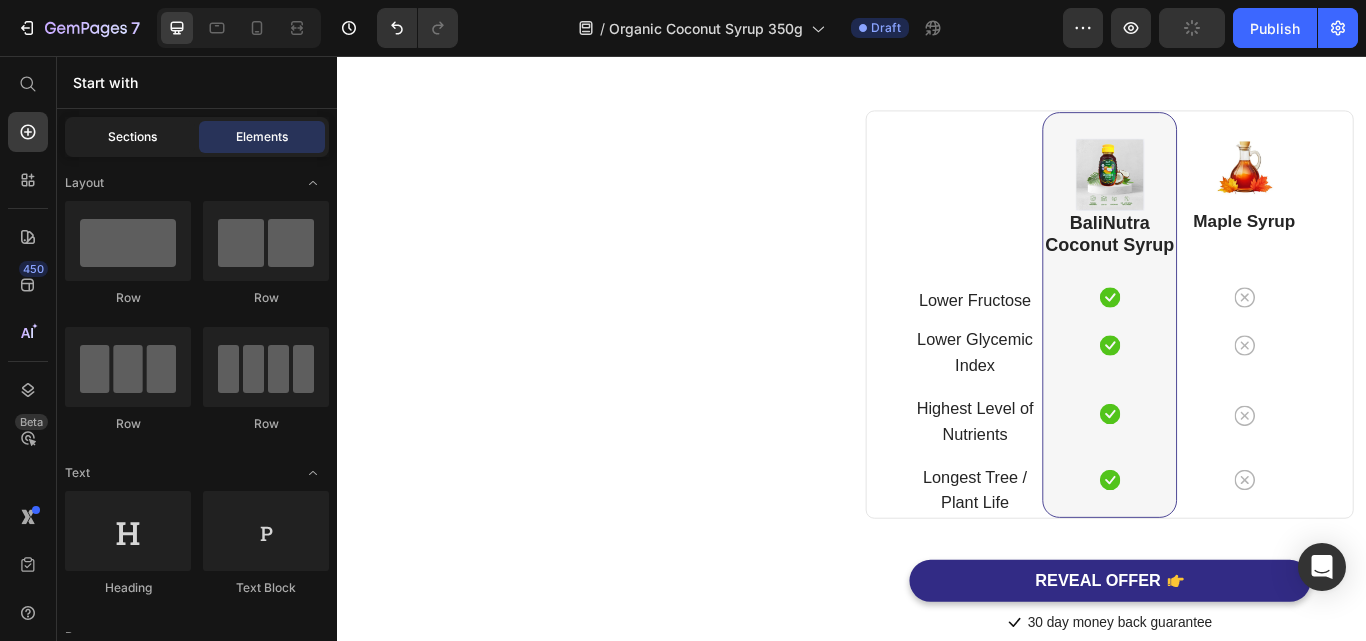 click on "Sections" at bounding box center (132, 137) 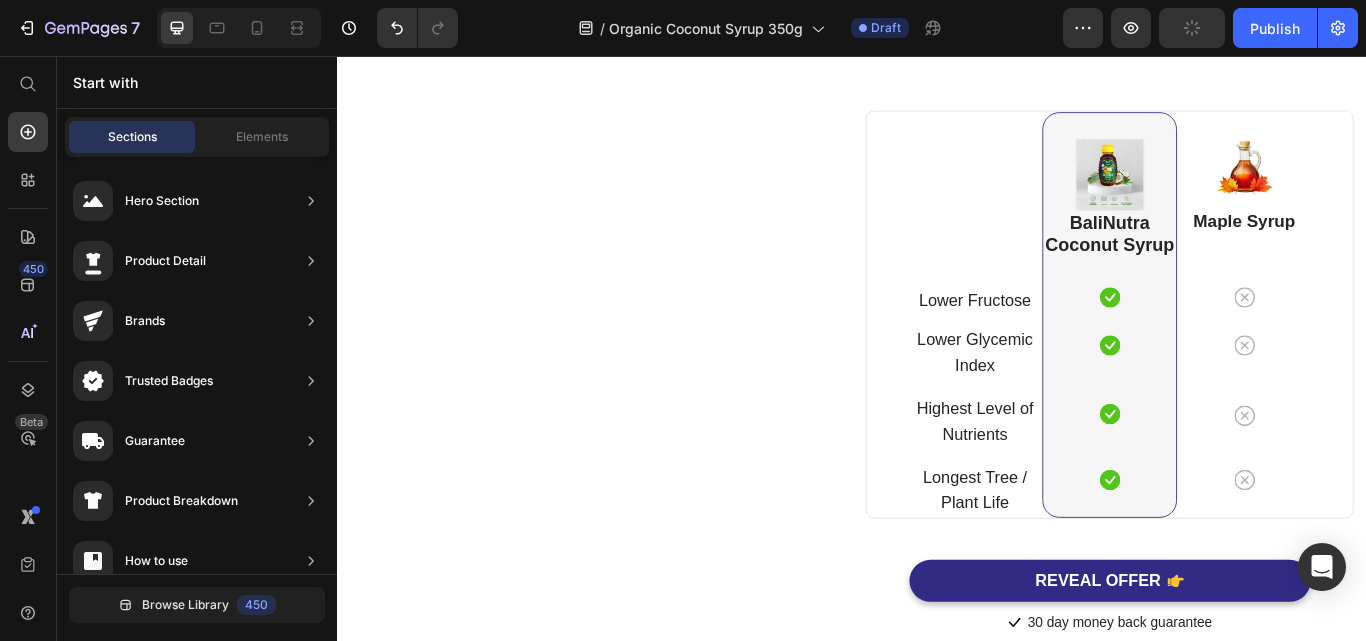 click on "Elements" 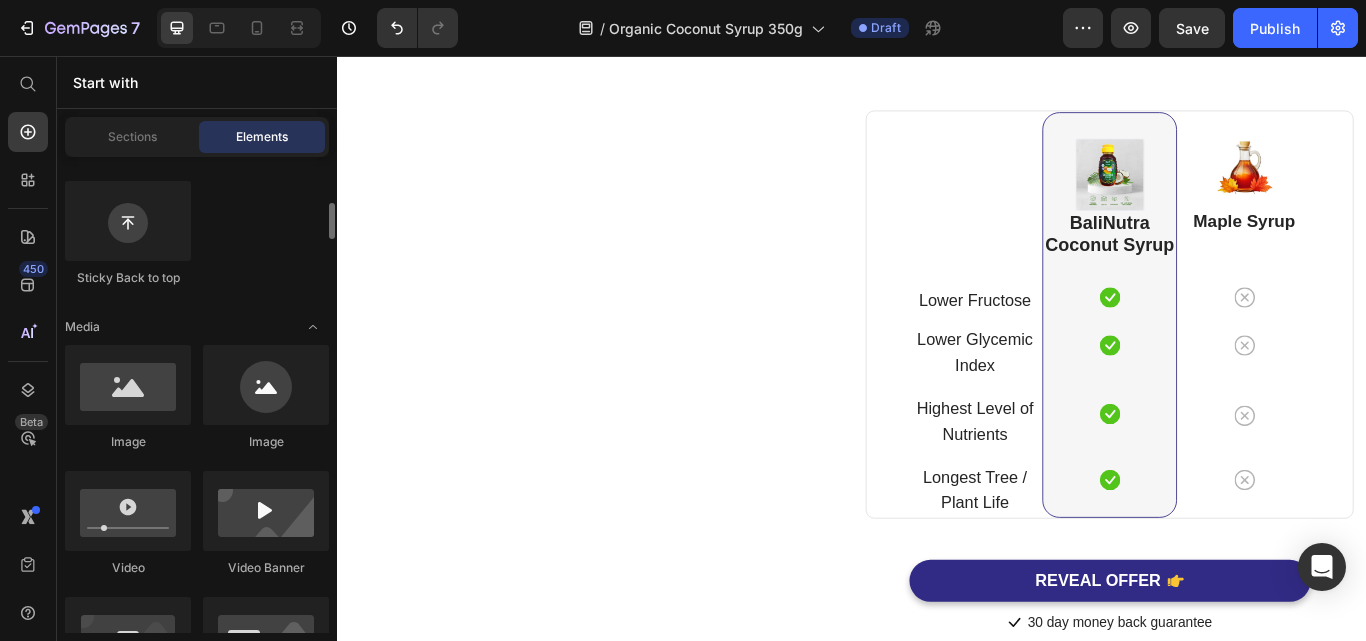 scroll, scrollTop: 0, scrollLeft: 0, axis: both 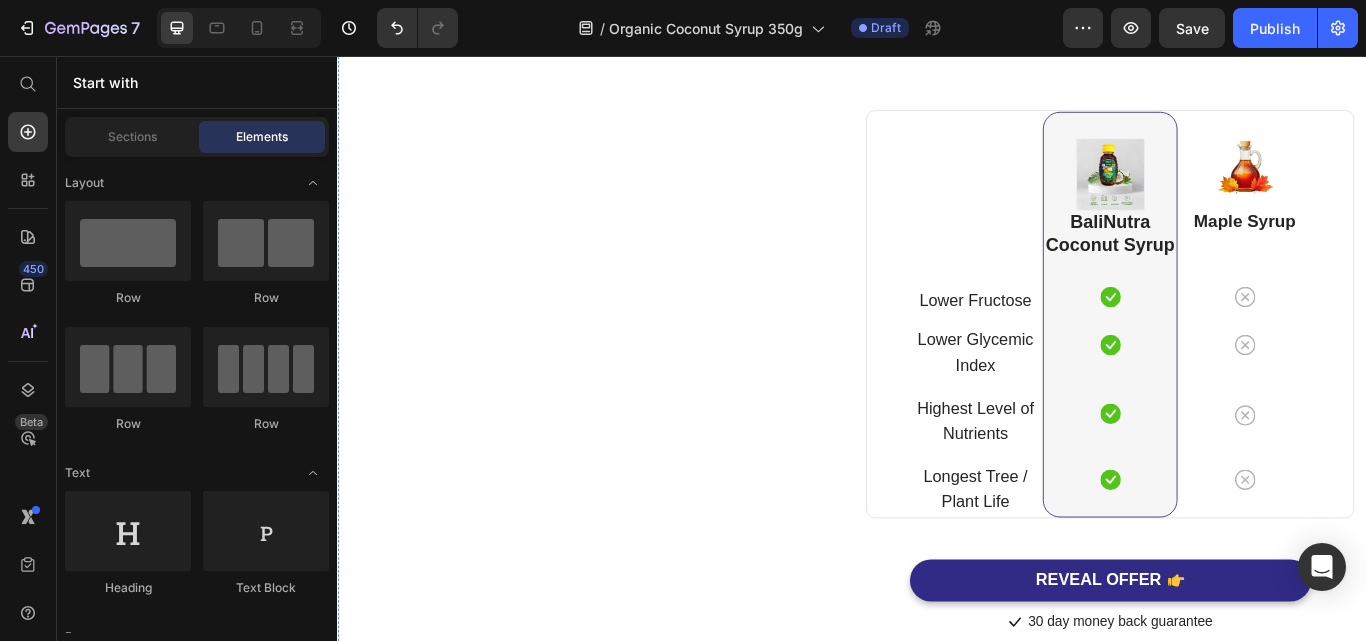 click 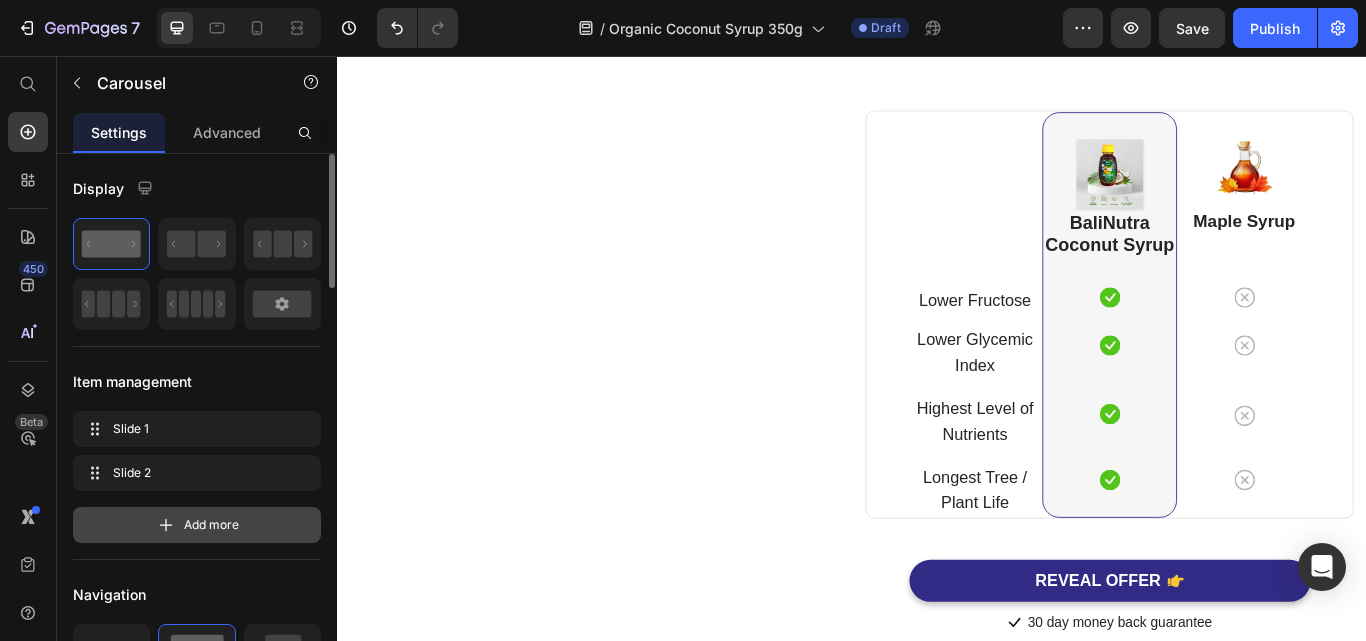 click on "Add more" at bounding box center (211, 525) 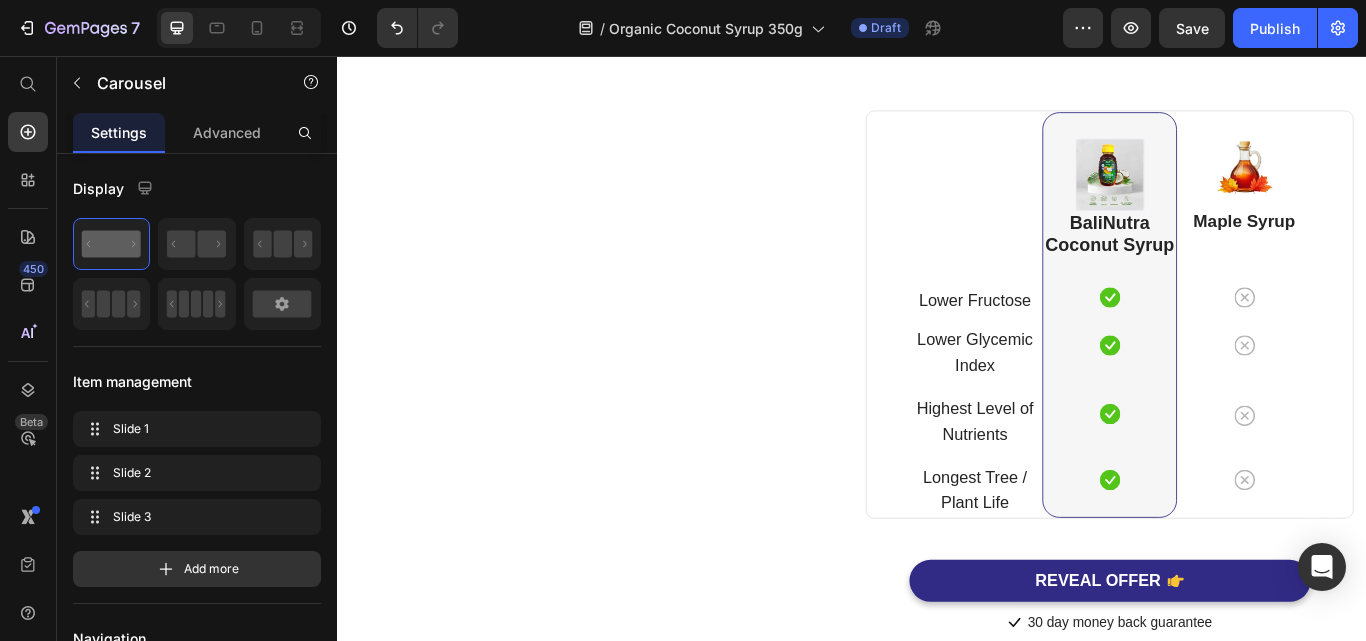 click at bounding box center (633, -87) 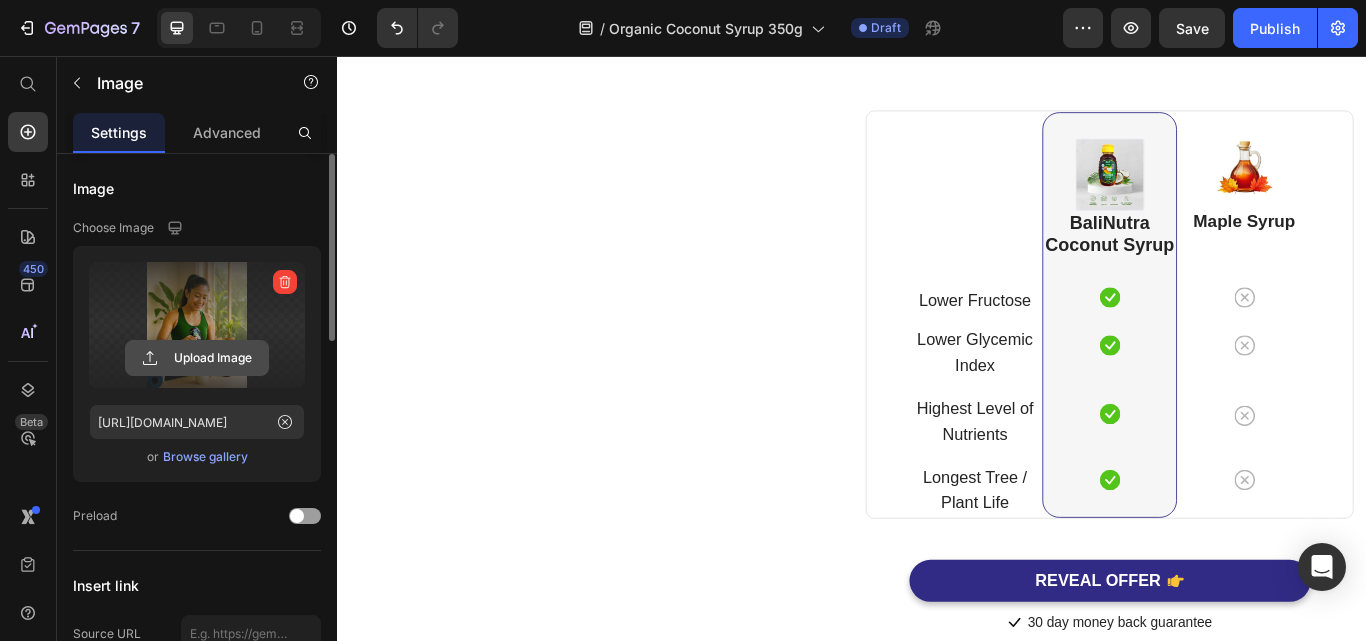 click 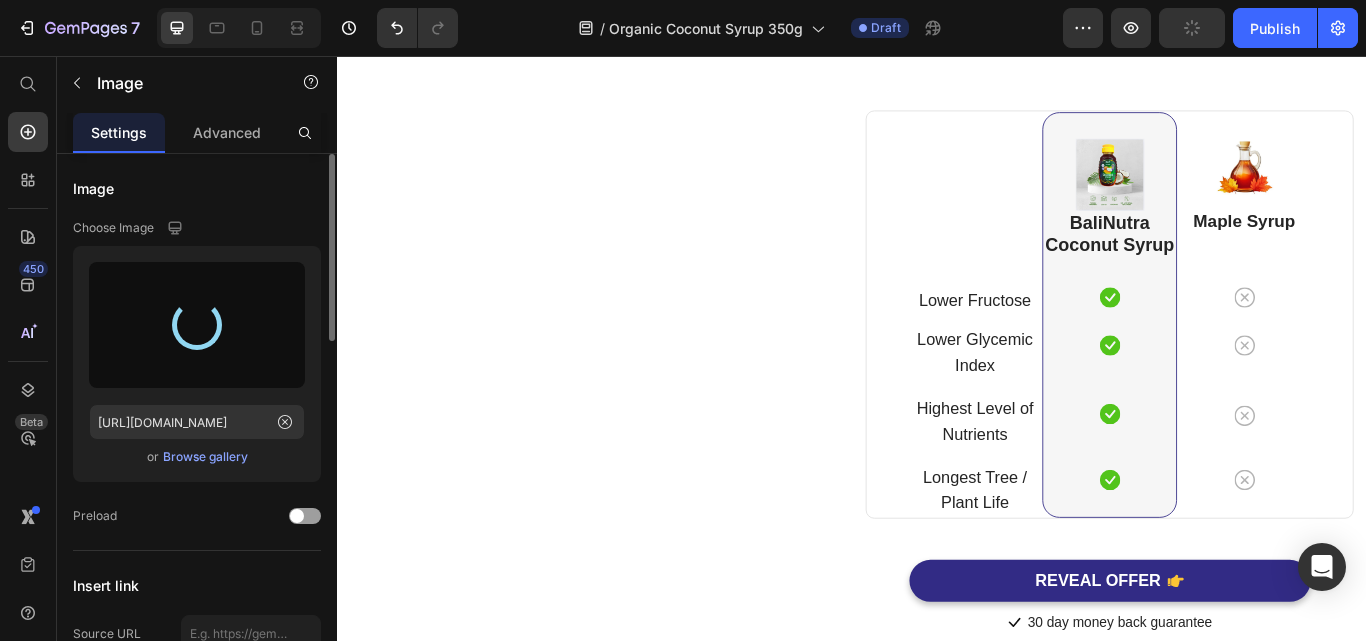 scroll, scrollTop: 5700, scrollLeft: 0, axis: vertical 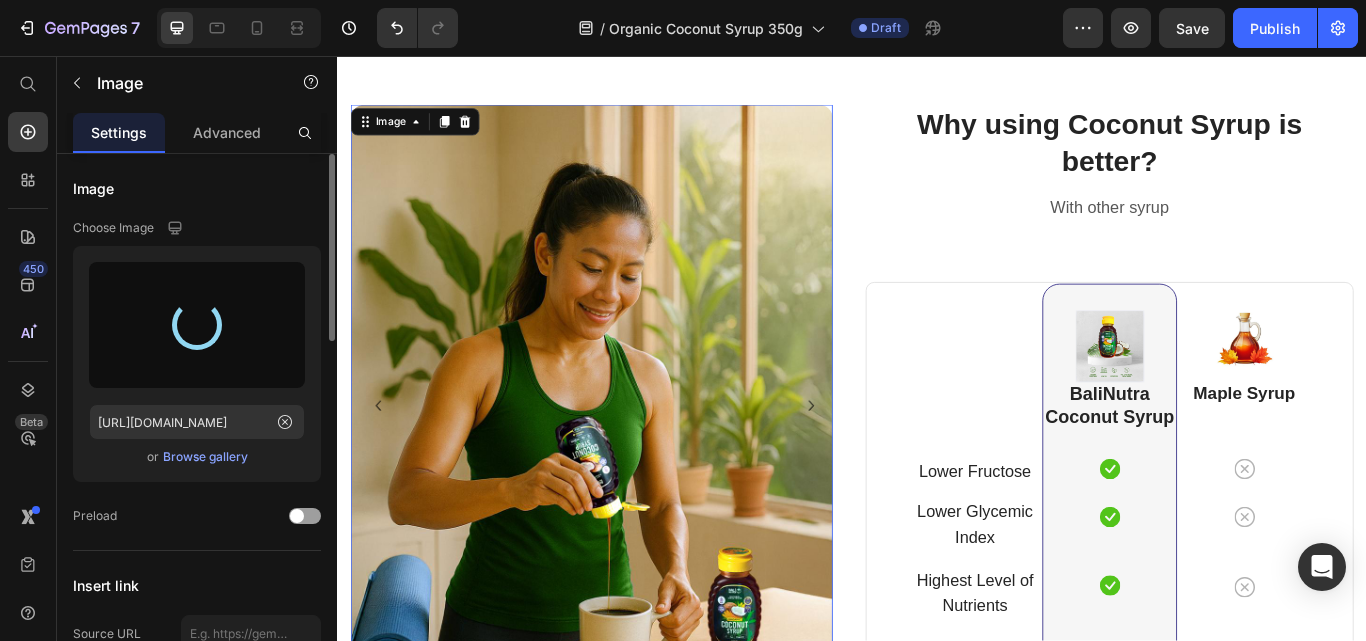 click at bounding box center (197, 325) 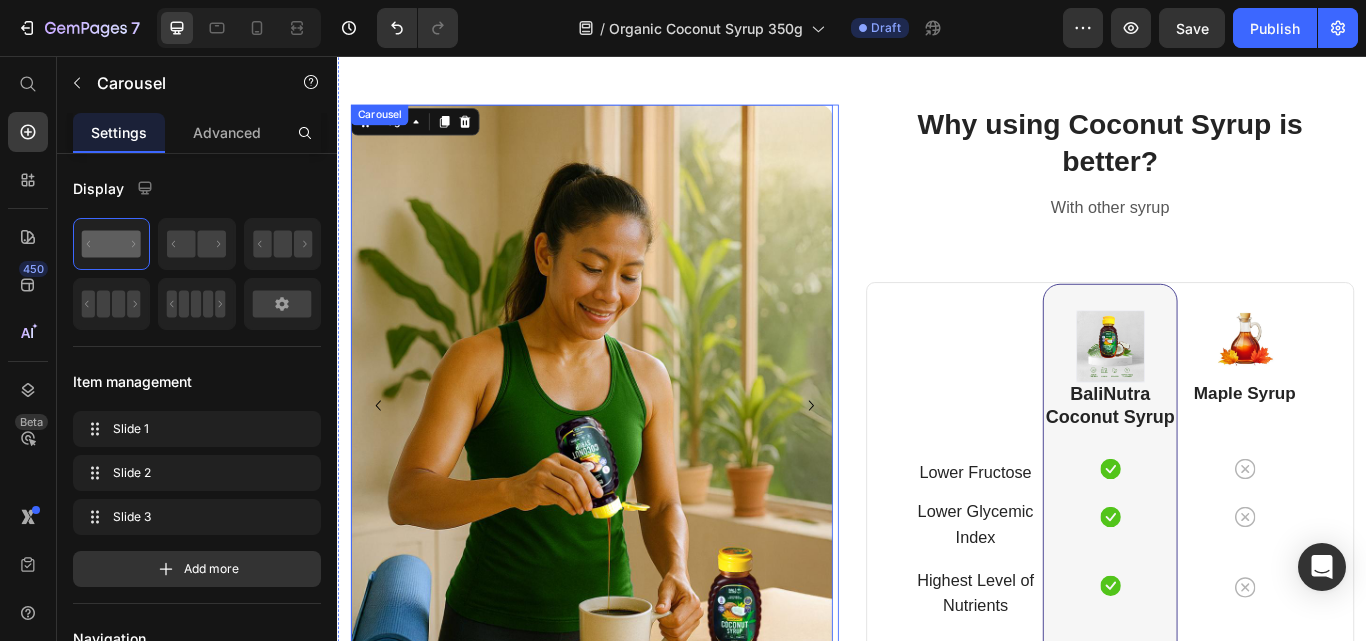 click 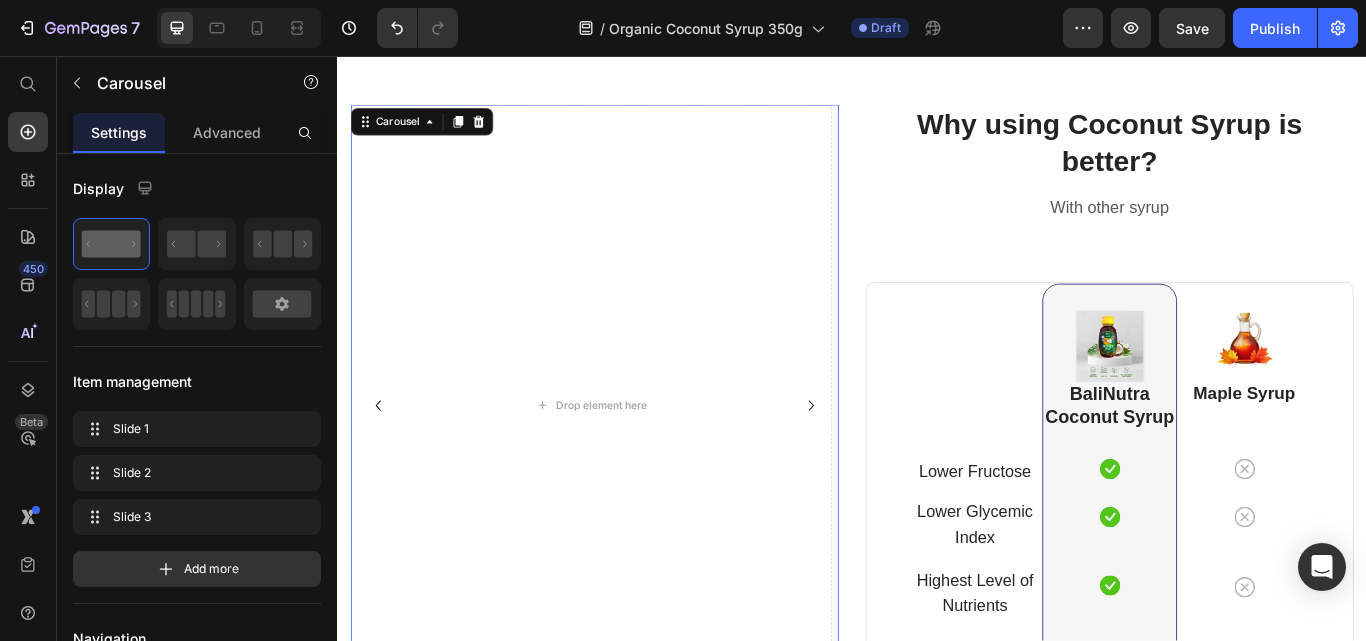 click 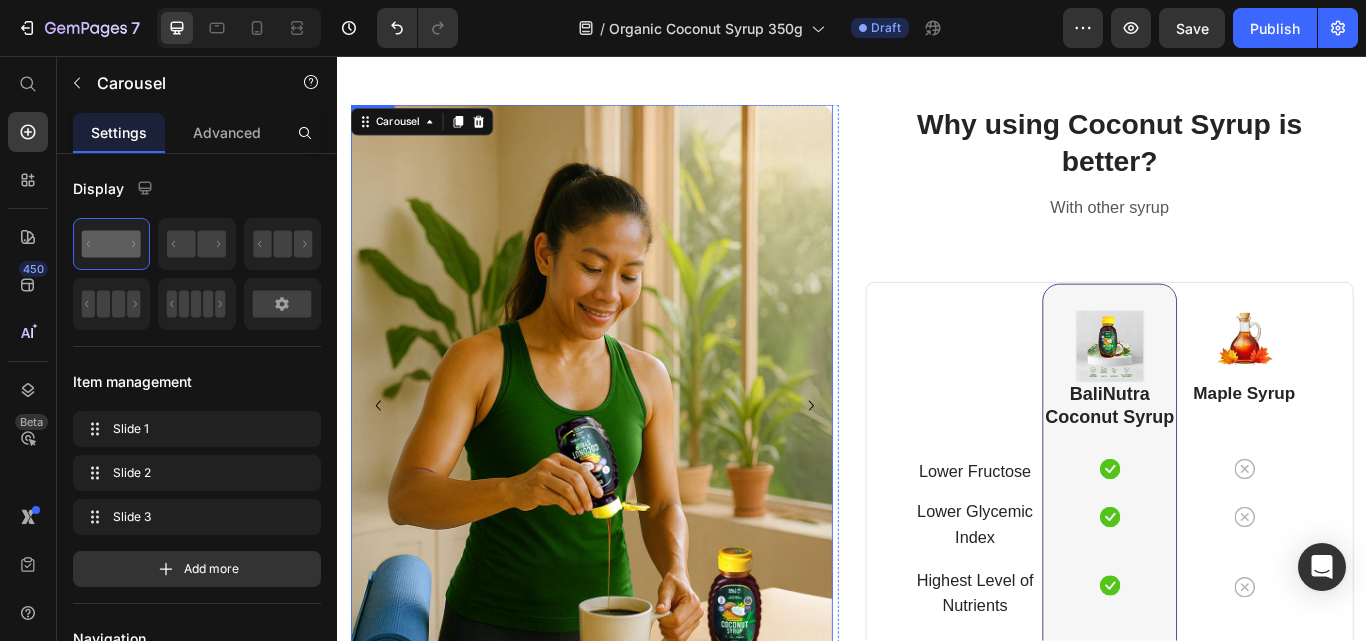 click at bounding box center [633, 464] 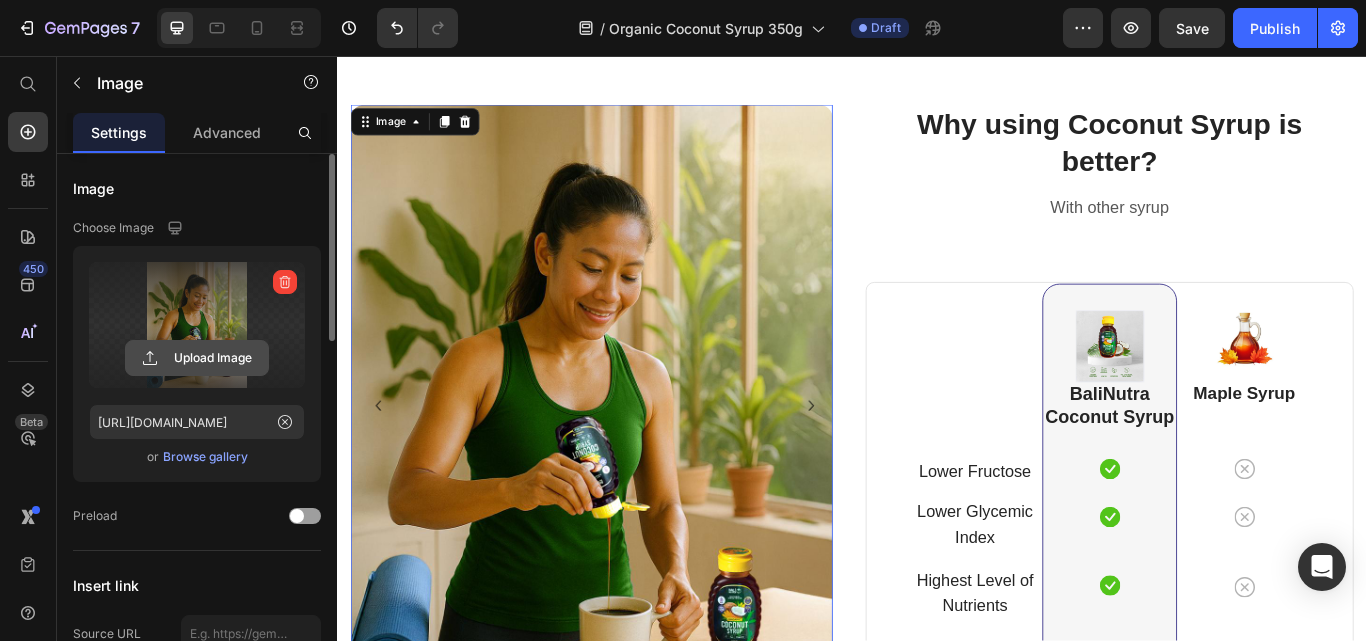 click 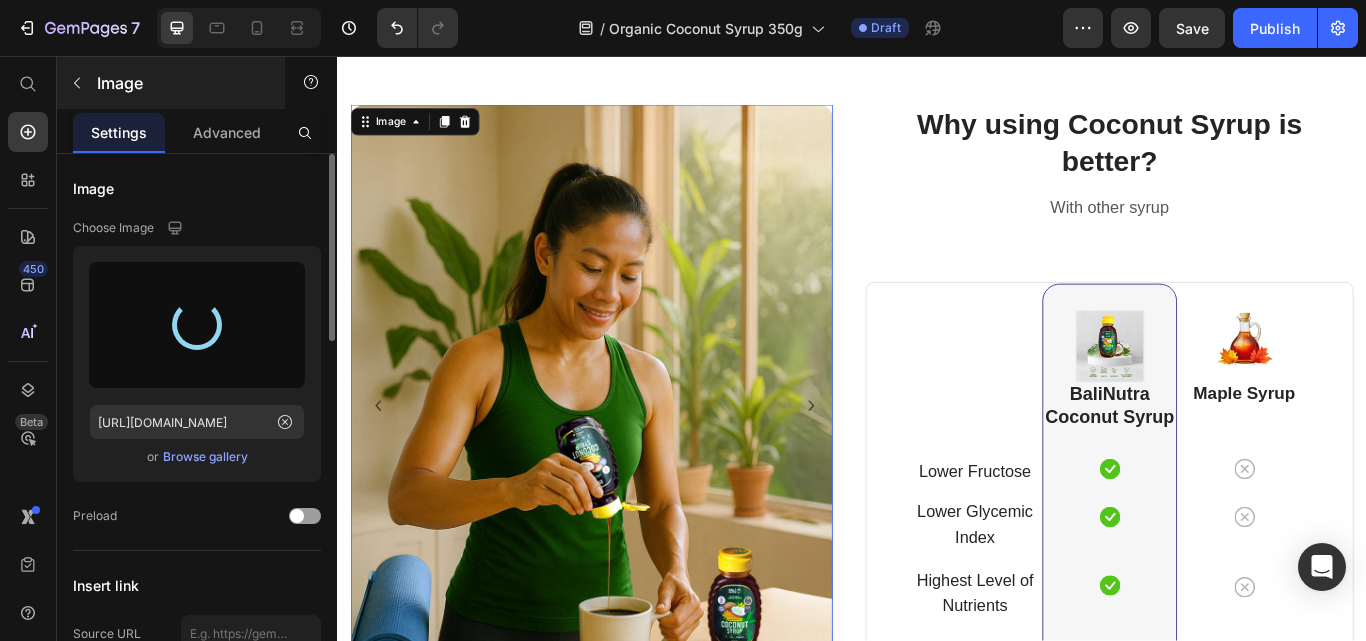 type on "[URL][DOMAIN_NAME]" 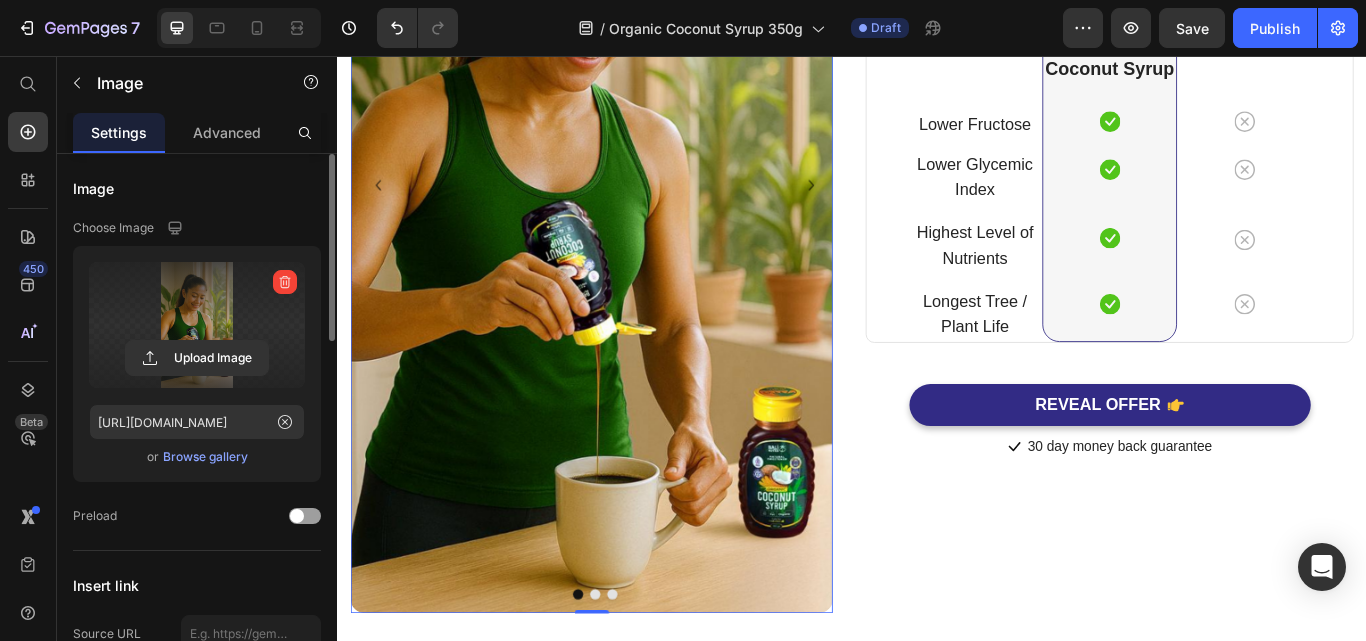 scroll, scrollTop: 6200, scrollLeft: 0, axis: vertical 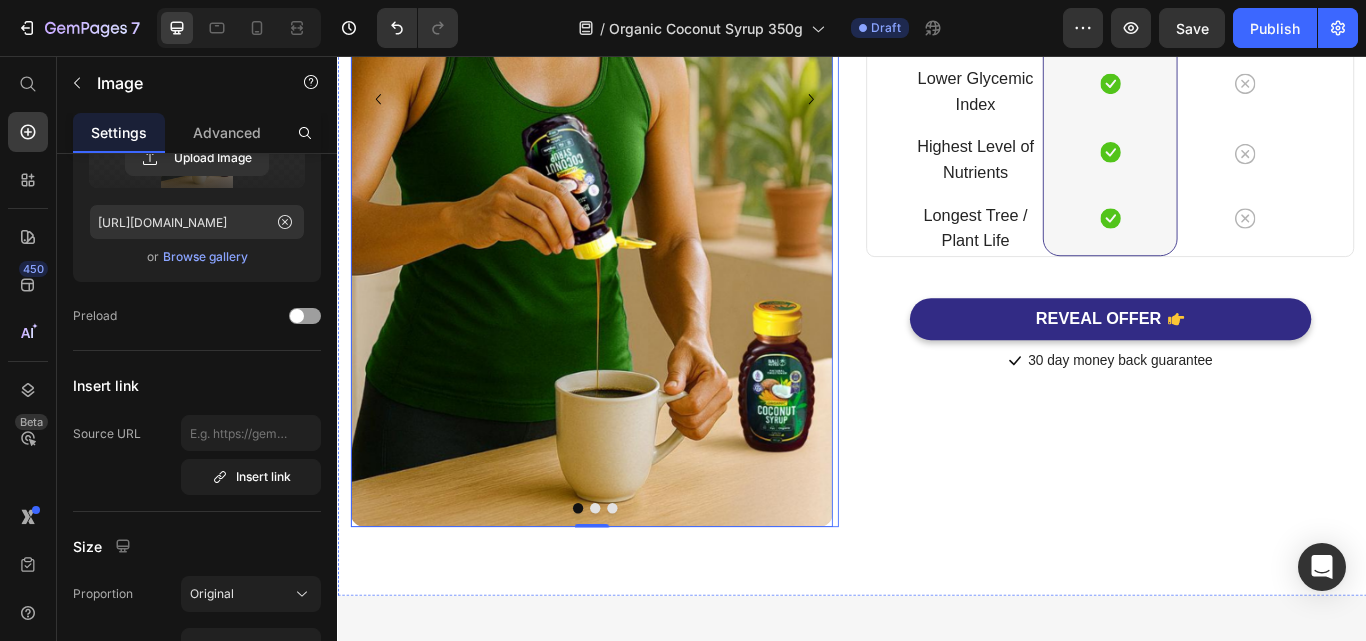 click 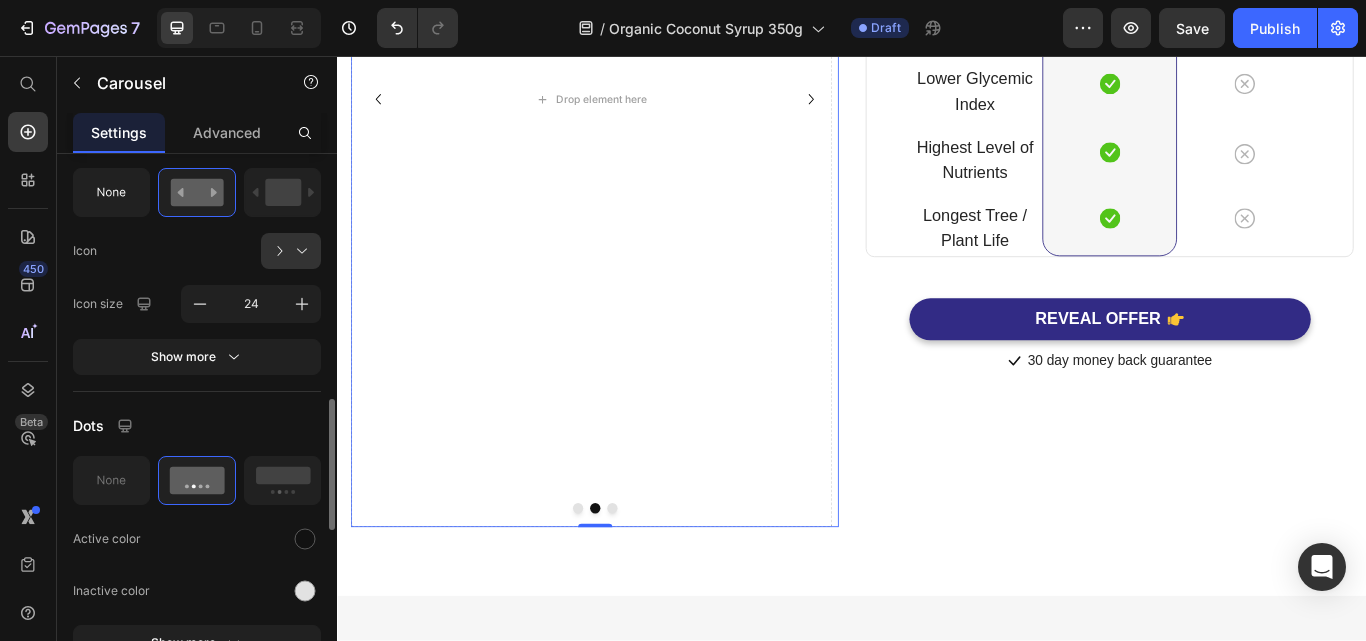 scroll, scrollTop: 600, scrollLeft: 0, axis: vertical 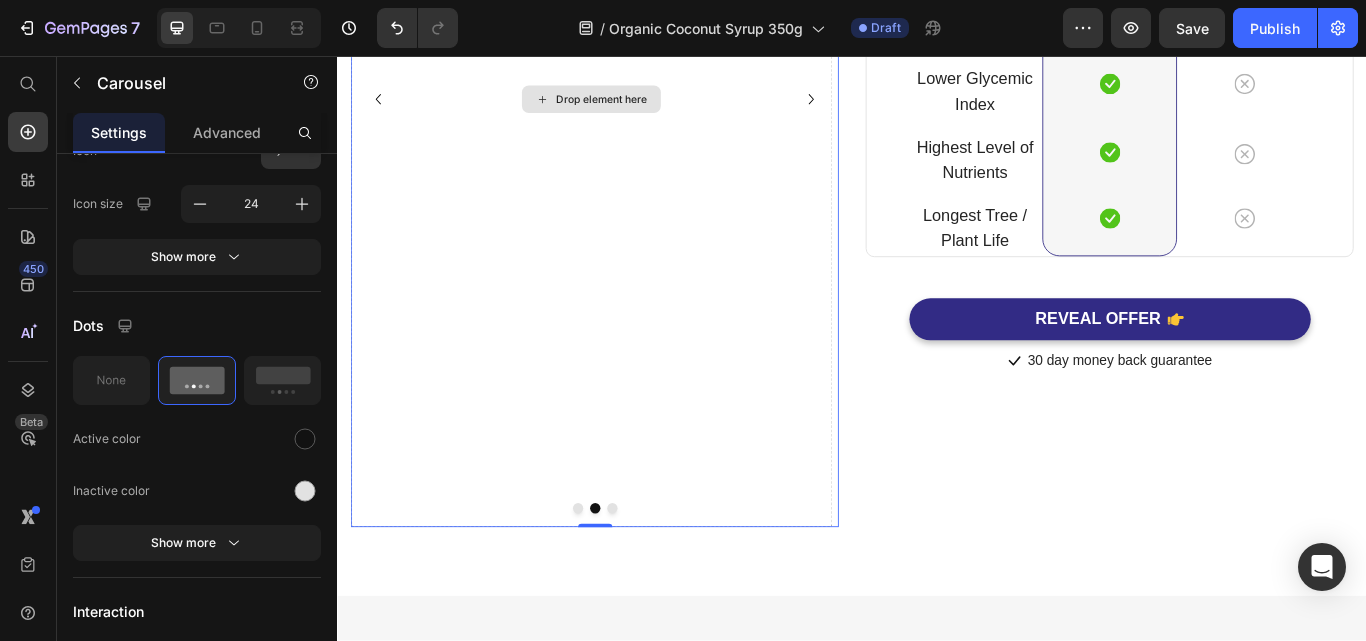click on "Drop element here" at bounding box center (645, 107) 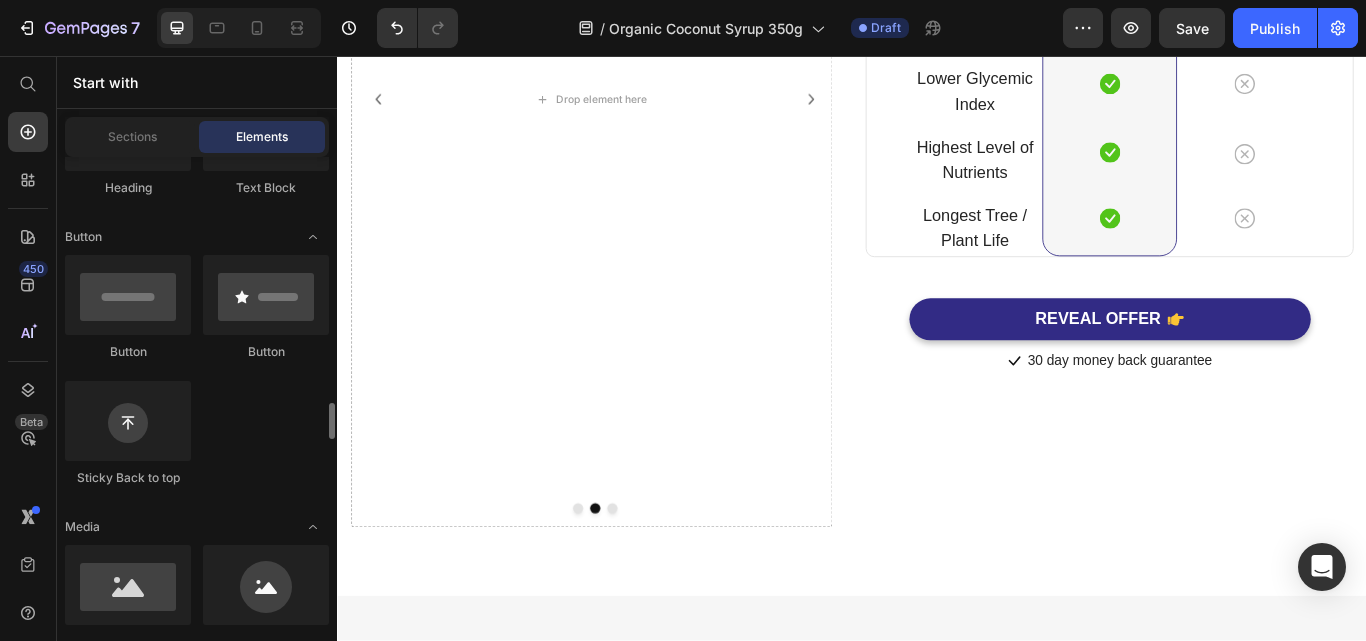 scroll, scrollTop: 600, scrollLeft: 0, axis: vertical 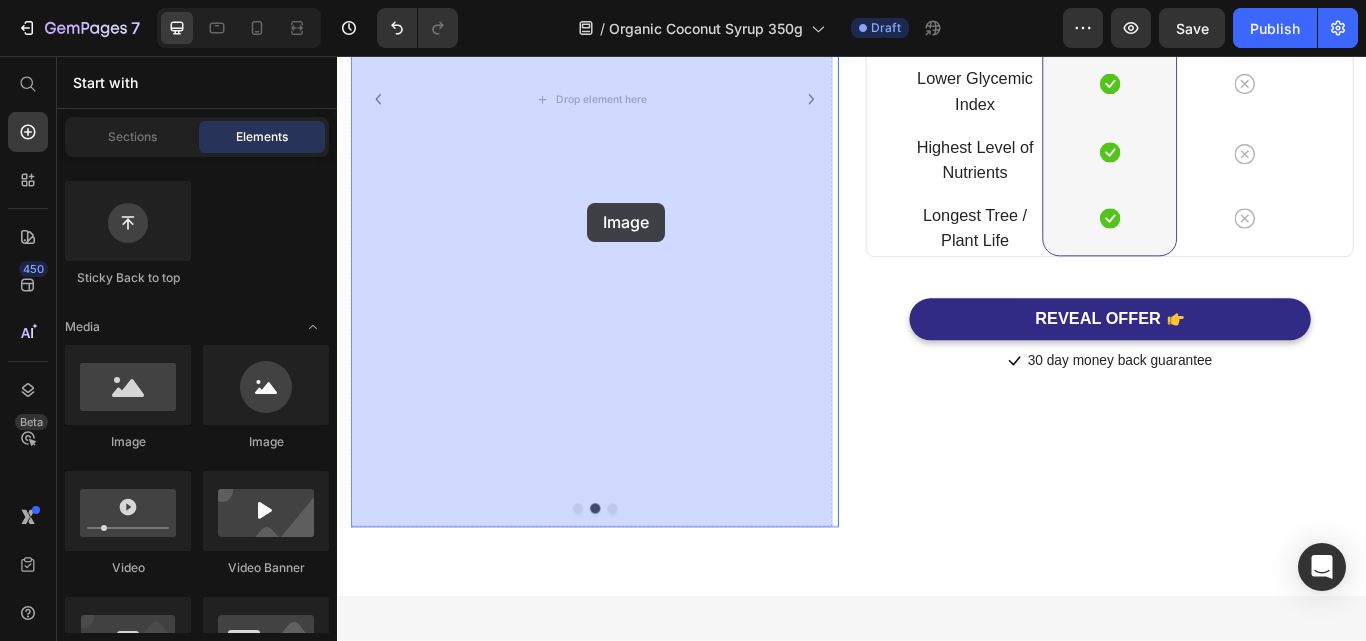 drag, startPoint x: 434, startPoint y: 487, endPoint x: 482, endPoint y: 288, distance: 204.7071 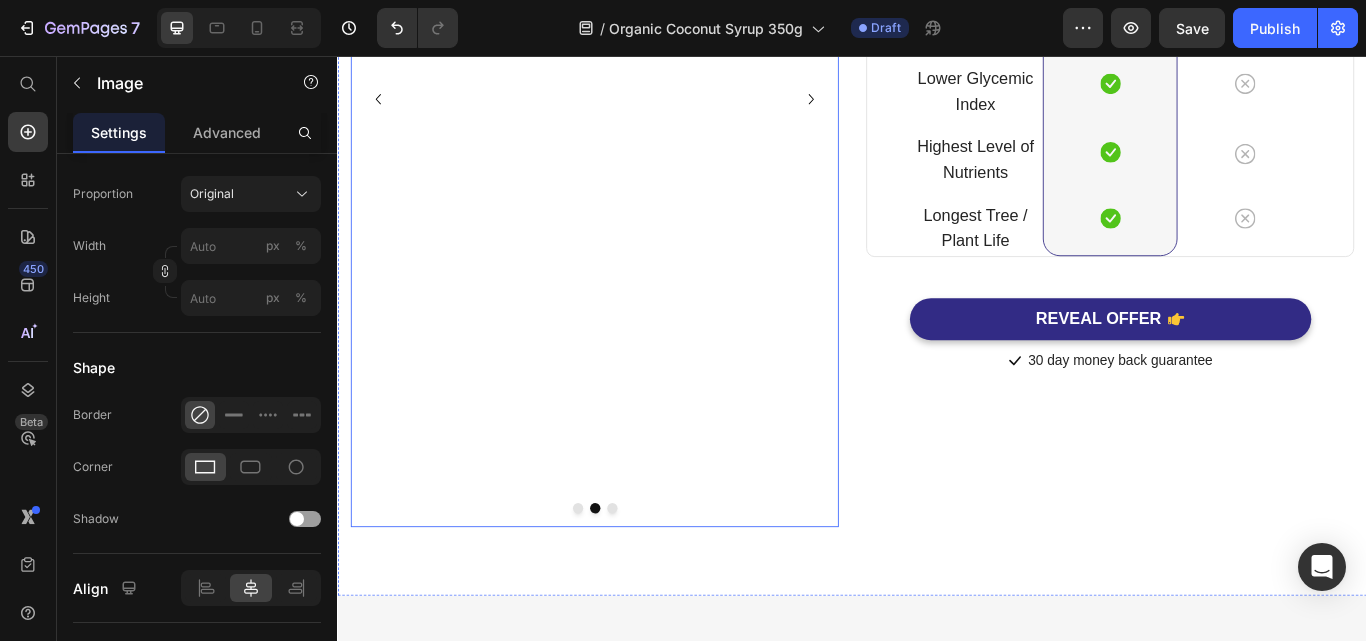 scroll, scrollTop: 0, scrollLeft: 0, axis: both 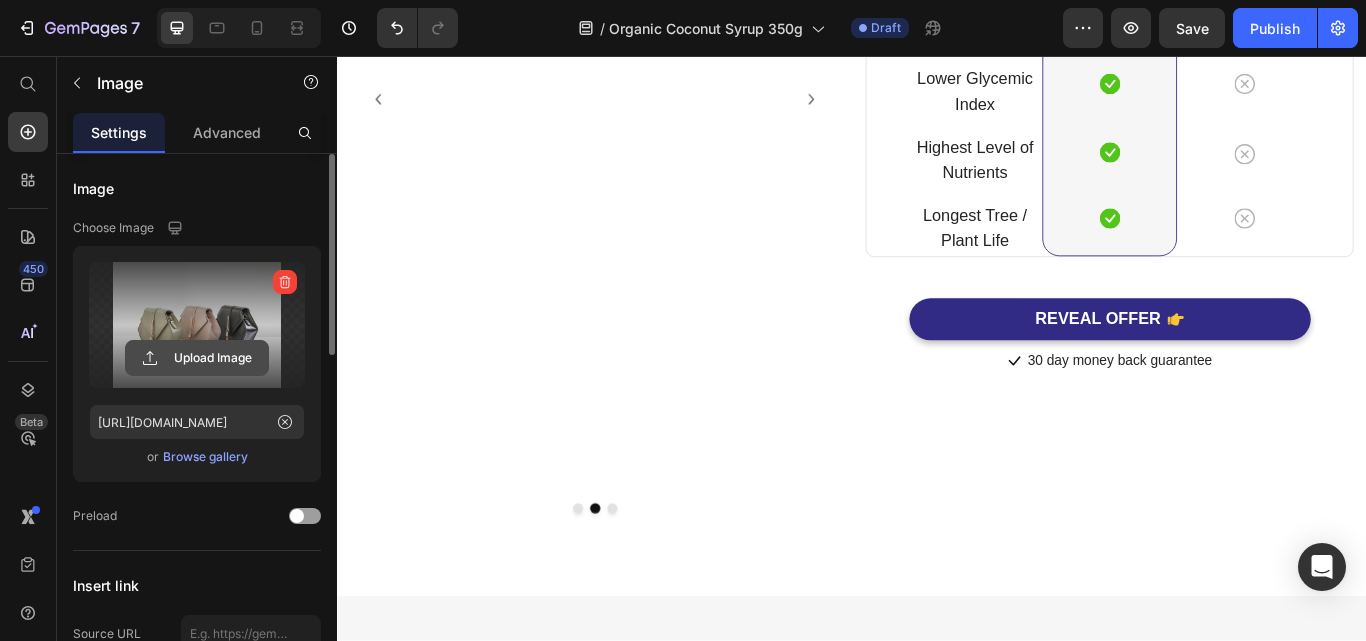 click 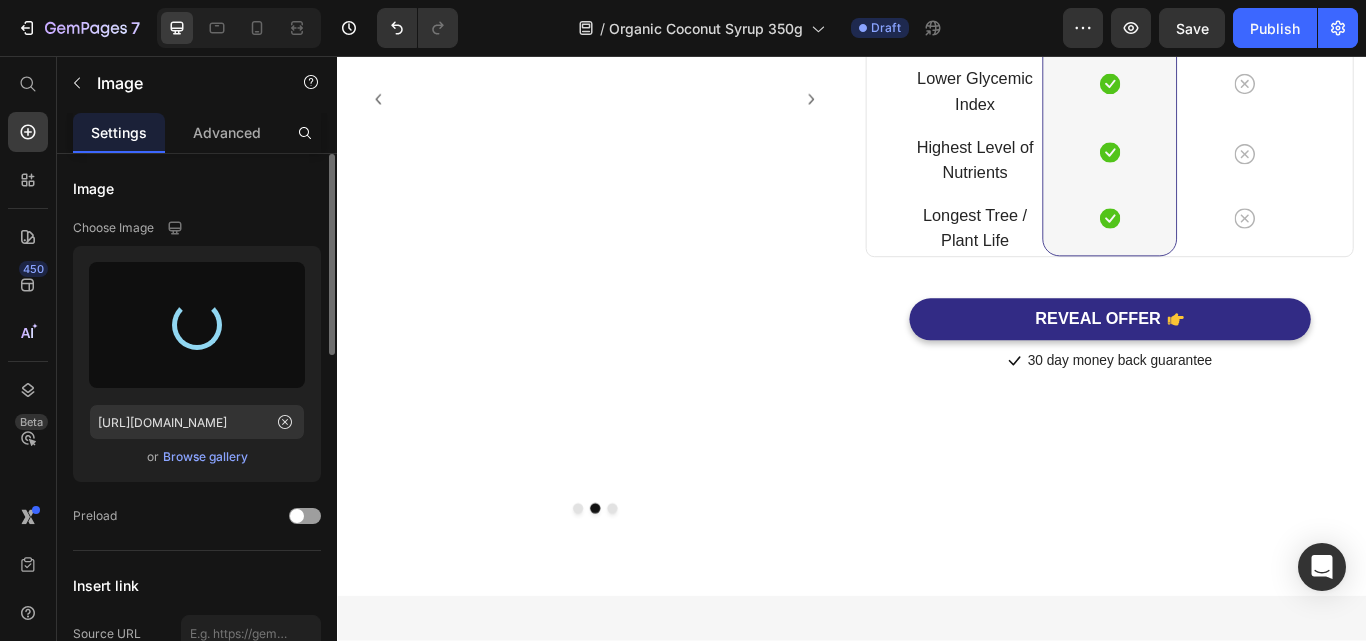 type on "[URL][DOMAIN_NAME]" 